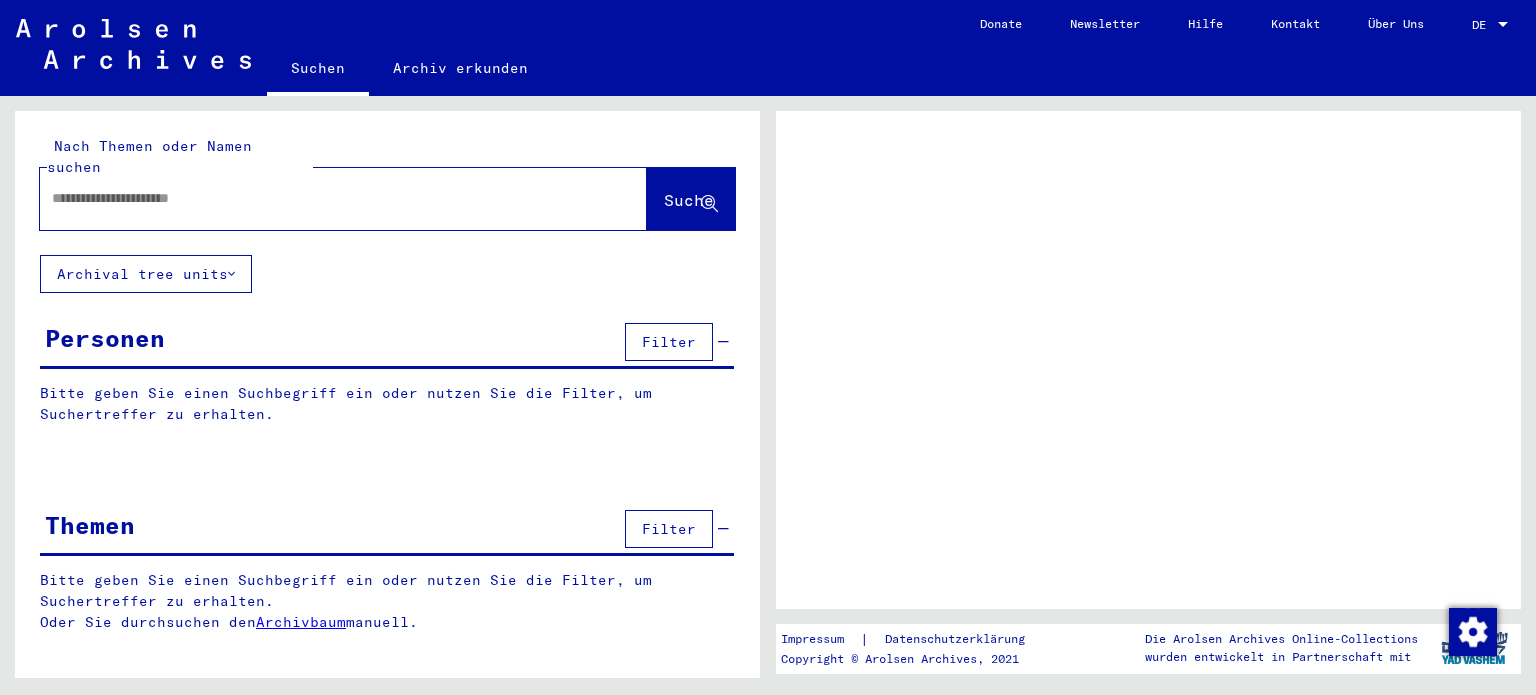 scroll, scrollTop: 0, scrollLeft: 0, axis: both 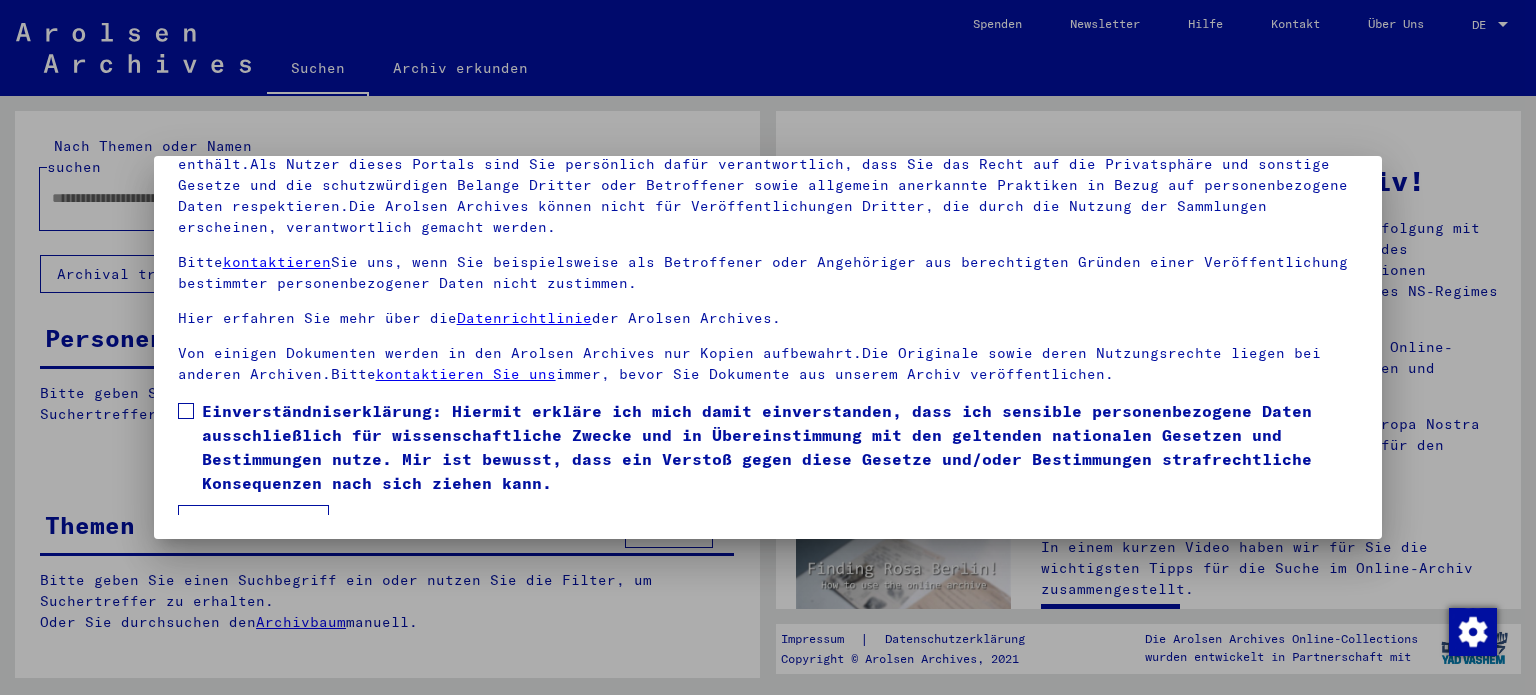 click at bounding box center [186, 411] 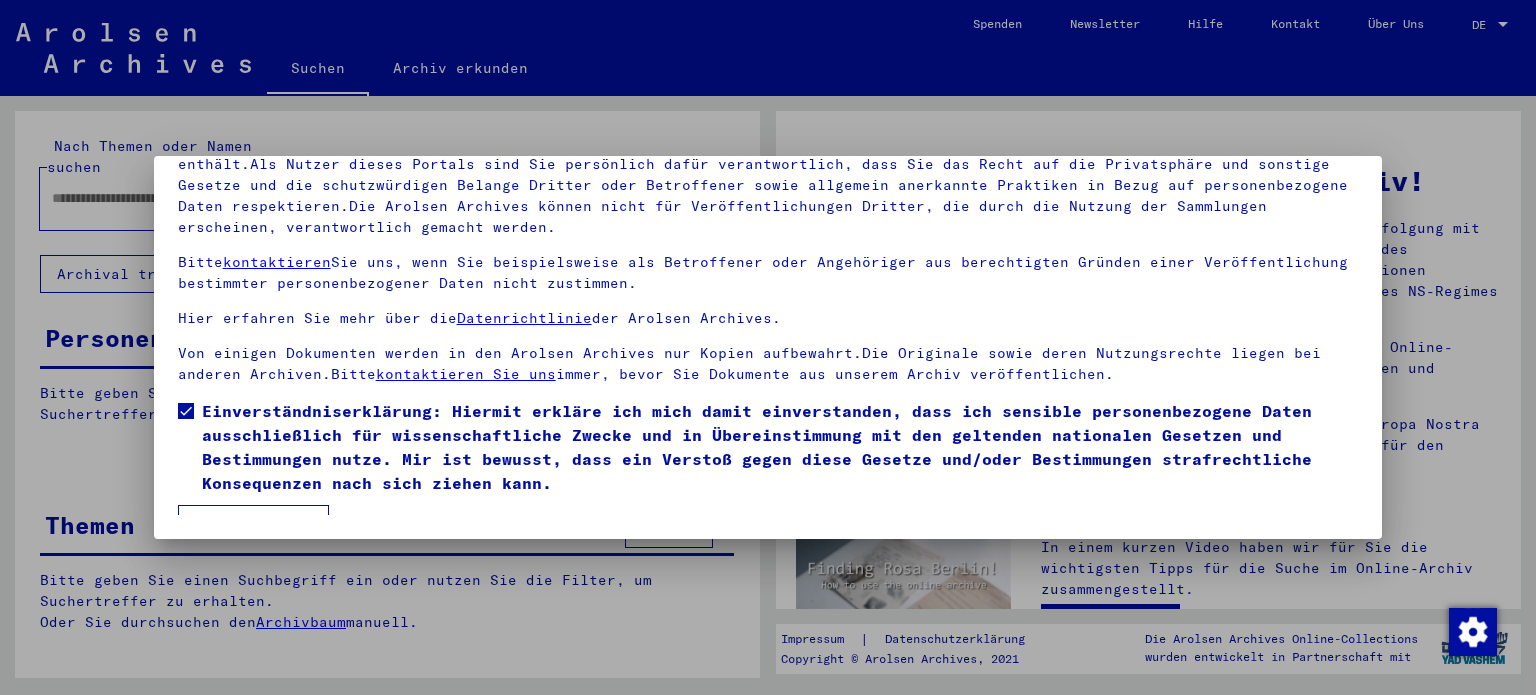 click on "Ich stimme zu" at bounding box center (253, 524) 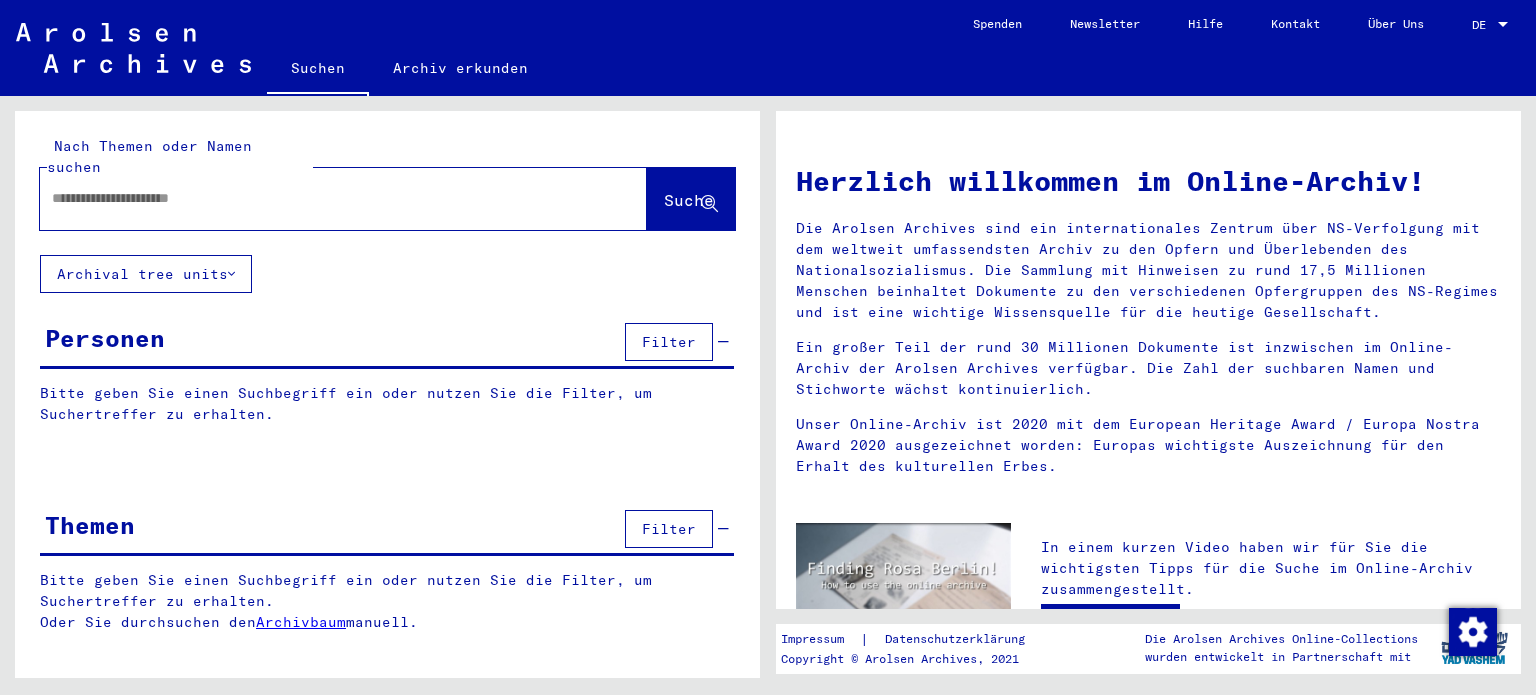 drag, startPoint x: 237, startPoint y: 185, endPoint x: 247, endPoint y: 187, distance: 10.198039 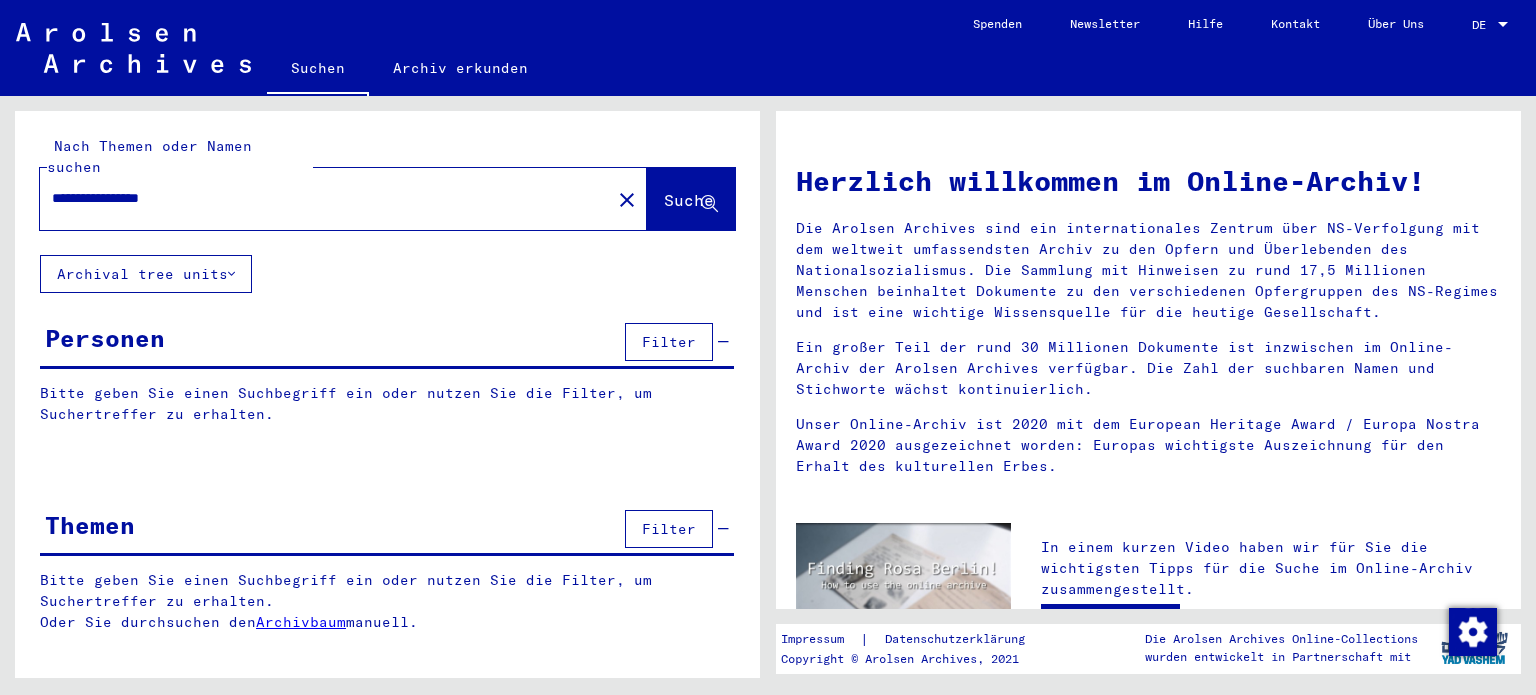 click on "Suche" 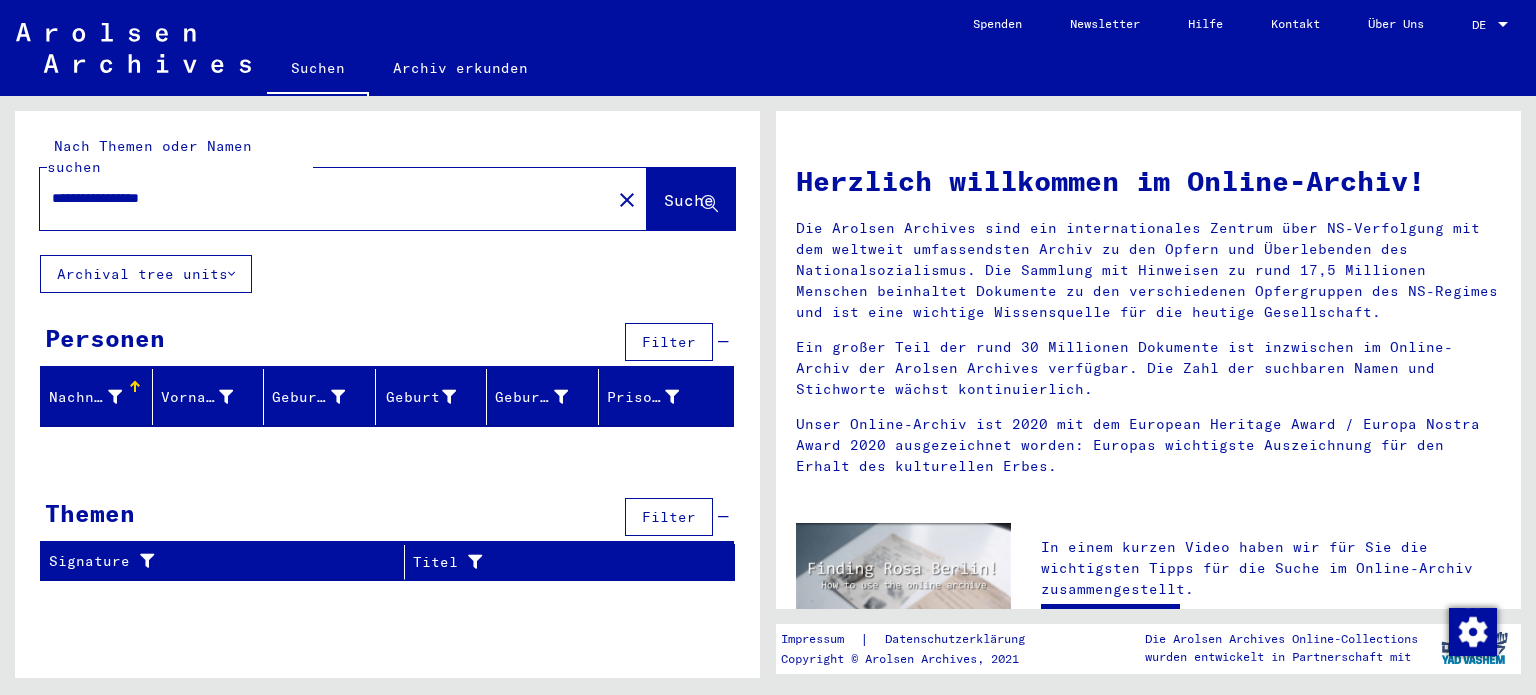 drag, startPoint x: 114, startPoint y: 177, endPoint x: 240, endPoint y: 180, distance: 126.035706 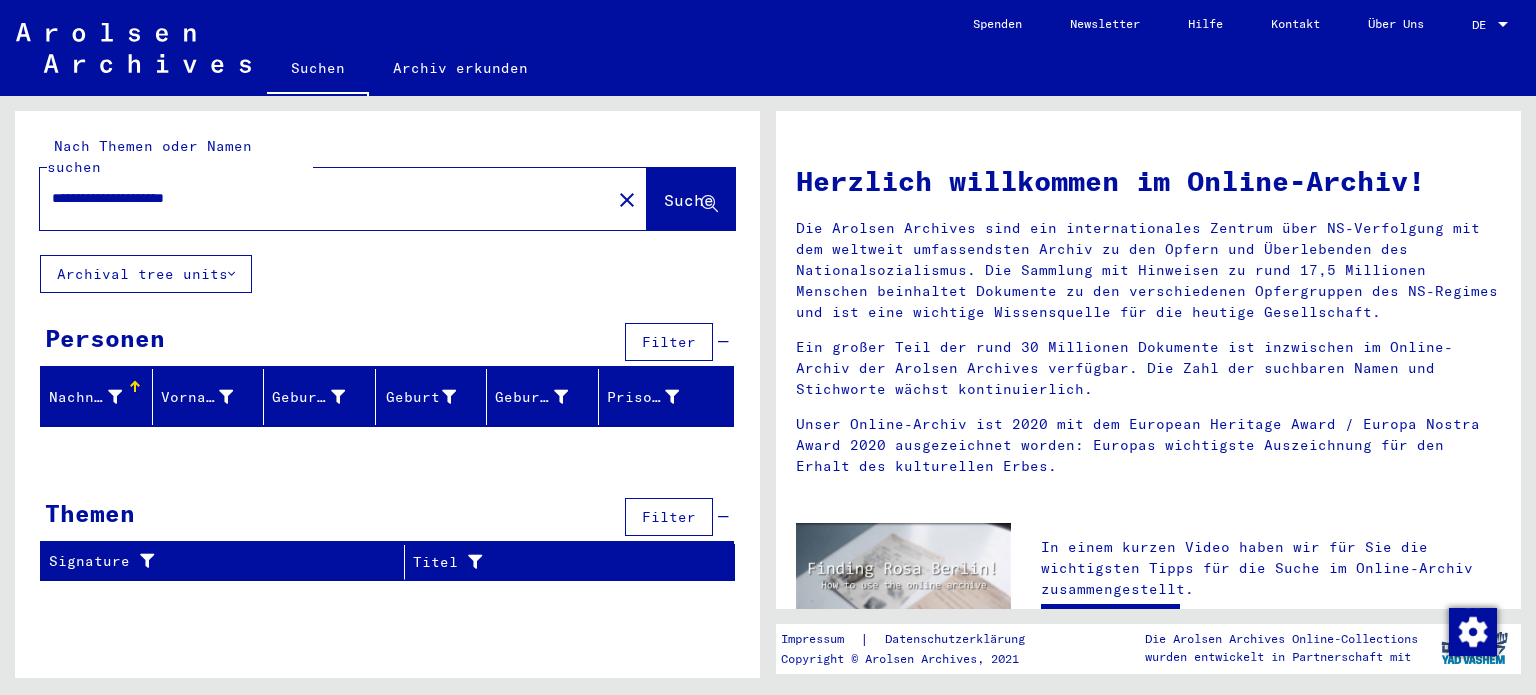 drag, startPoint x: 109, startPoint y: 177, endPoint x: 6, endPoint y: 191, distance: 103.947105 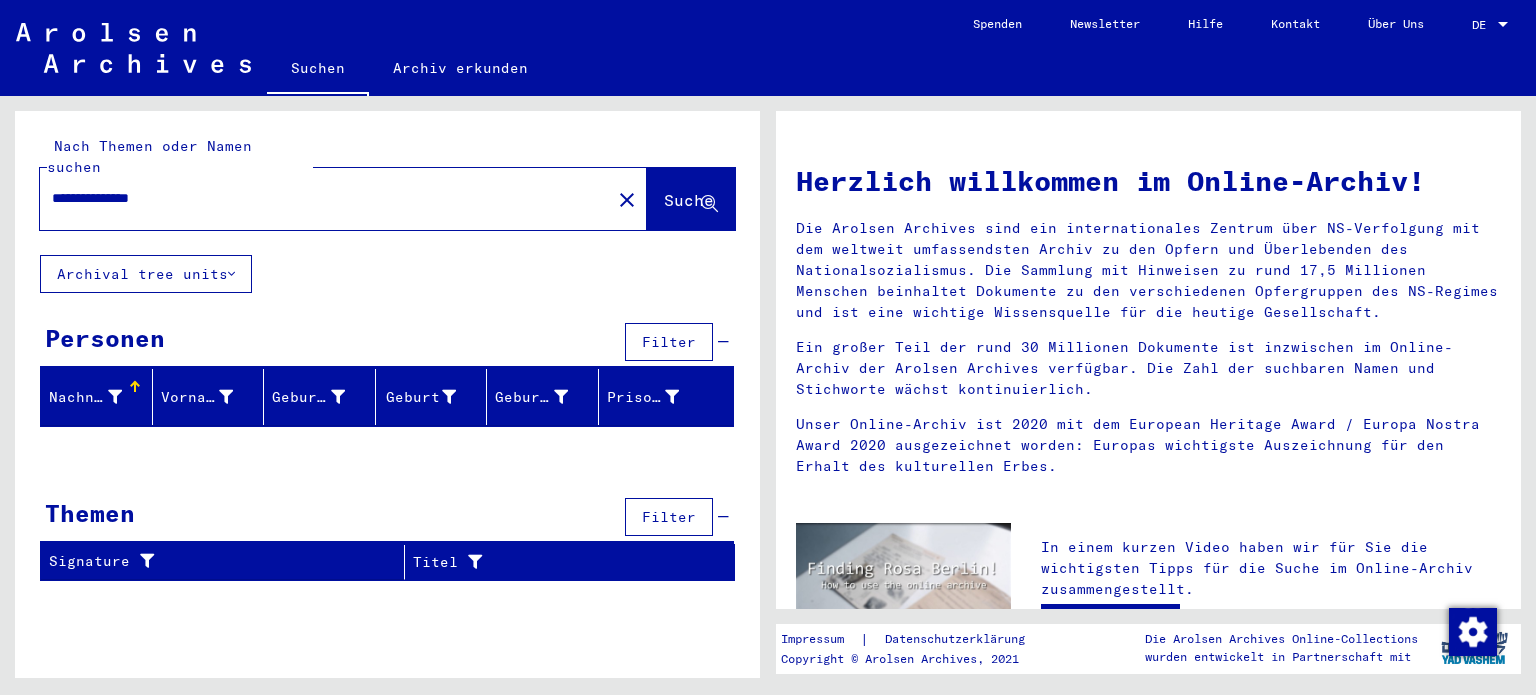 drag, startPoint x: 132, startPoint y: 176, endPoint x: 254, endPoint y: 193, distance: 123.178734 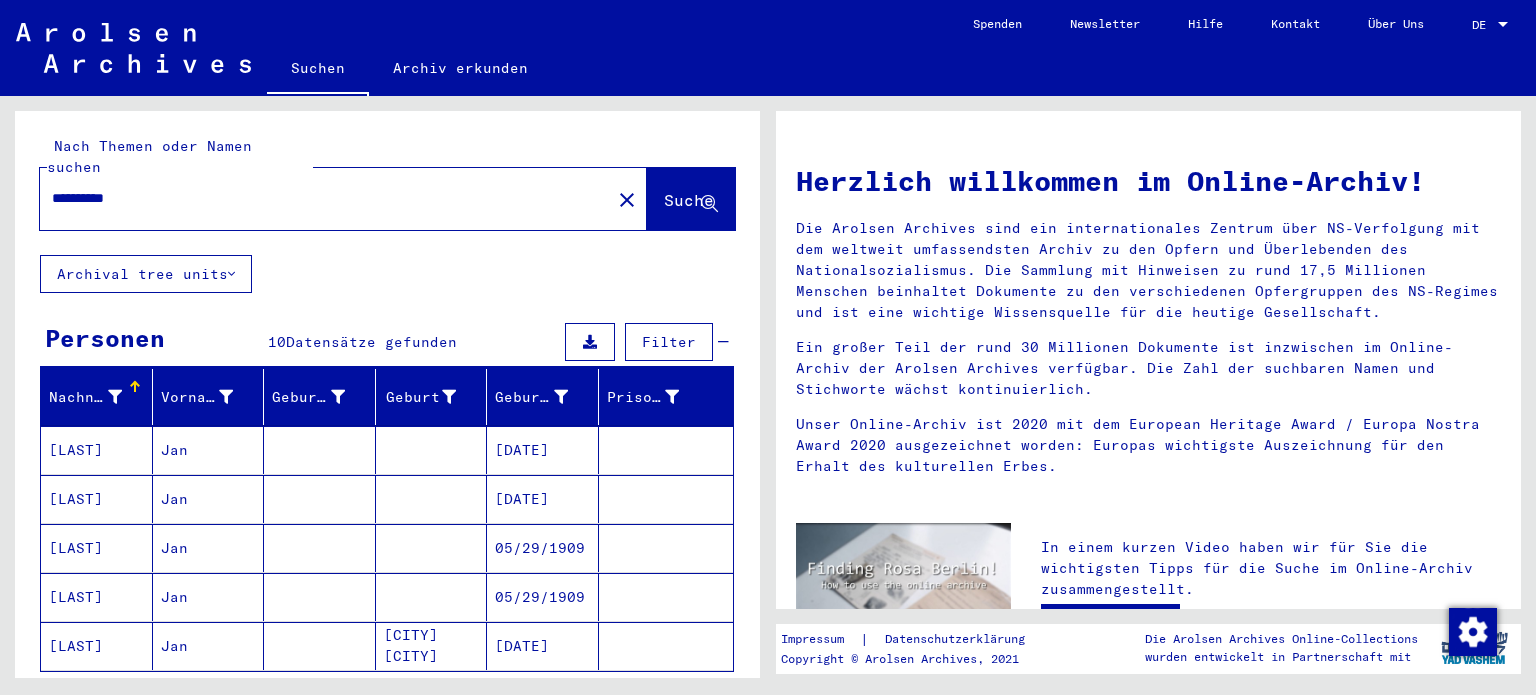 click on "[LAST]" at bounding box center (97, 499) 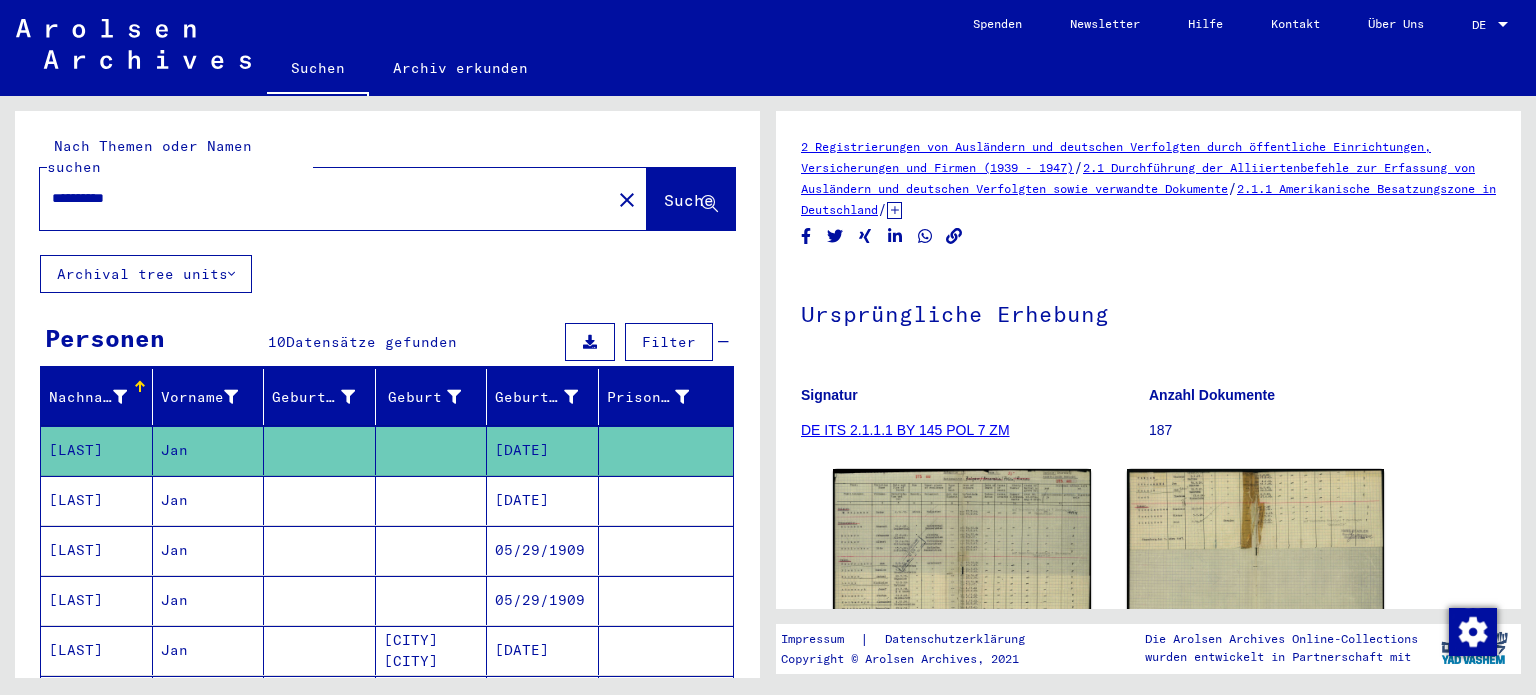 click on "[LAST]" 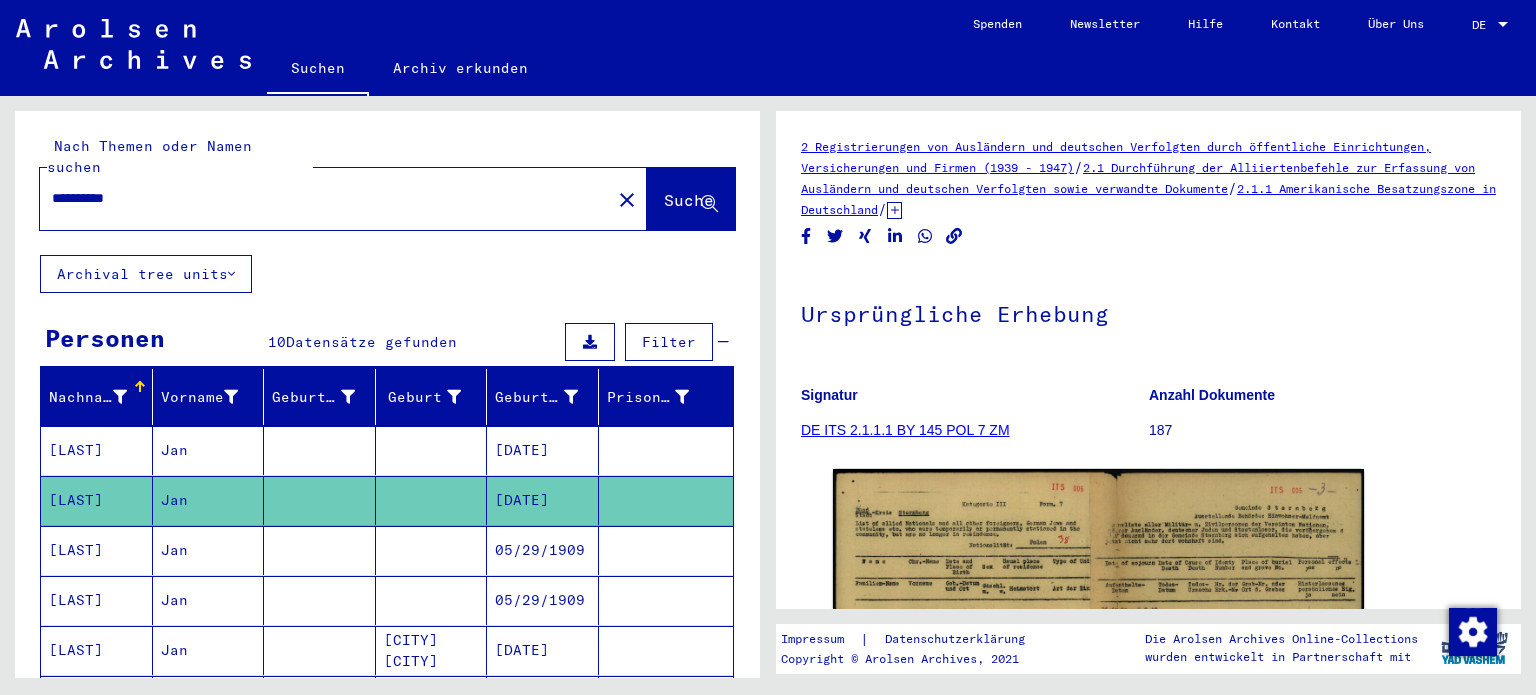 scroll, scrollTop: 0, scrollLeft: 0, axis: both 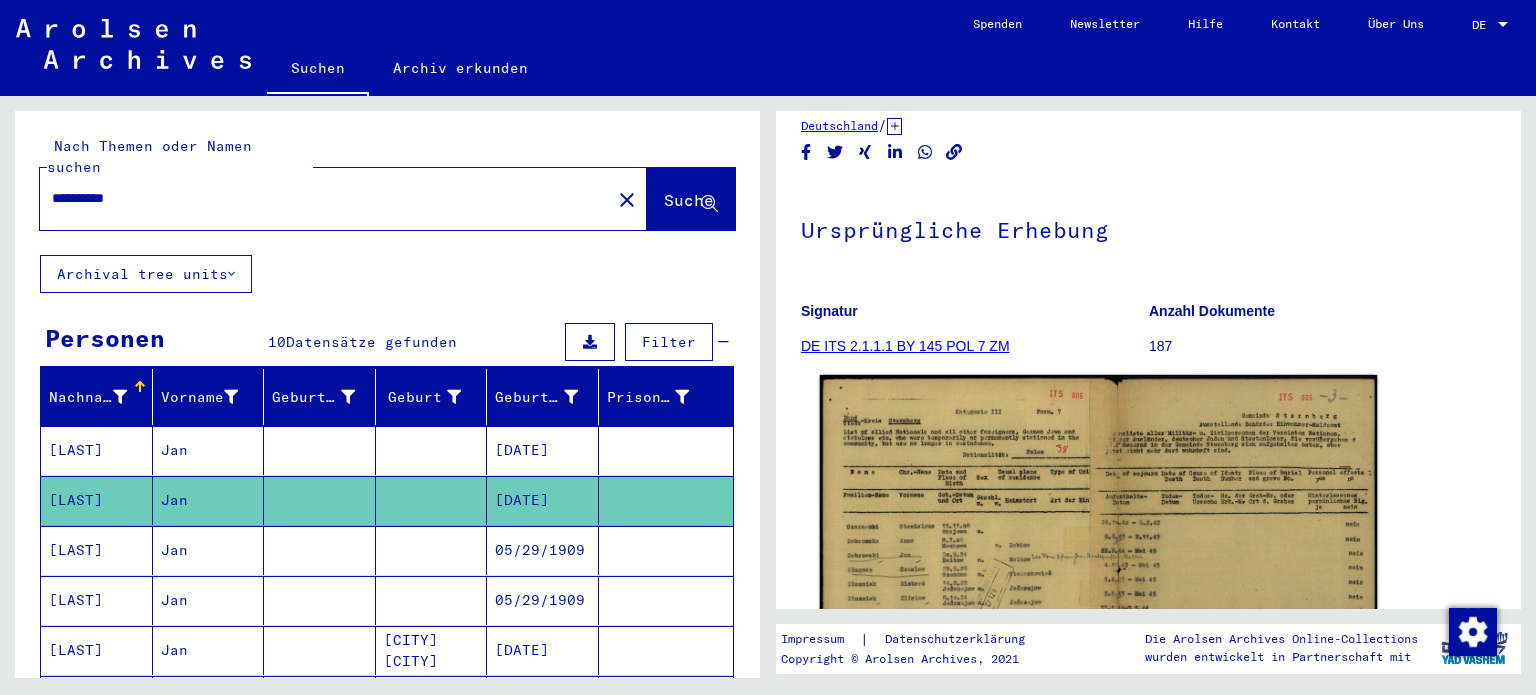 click 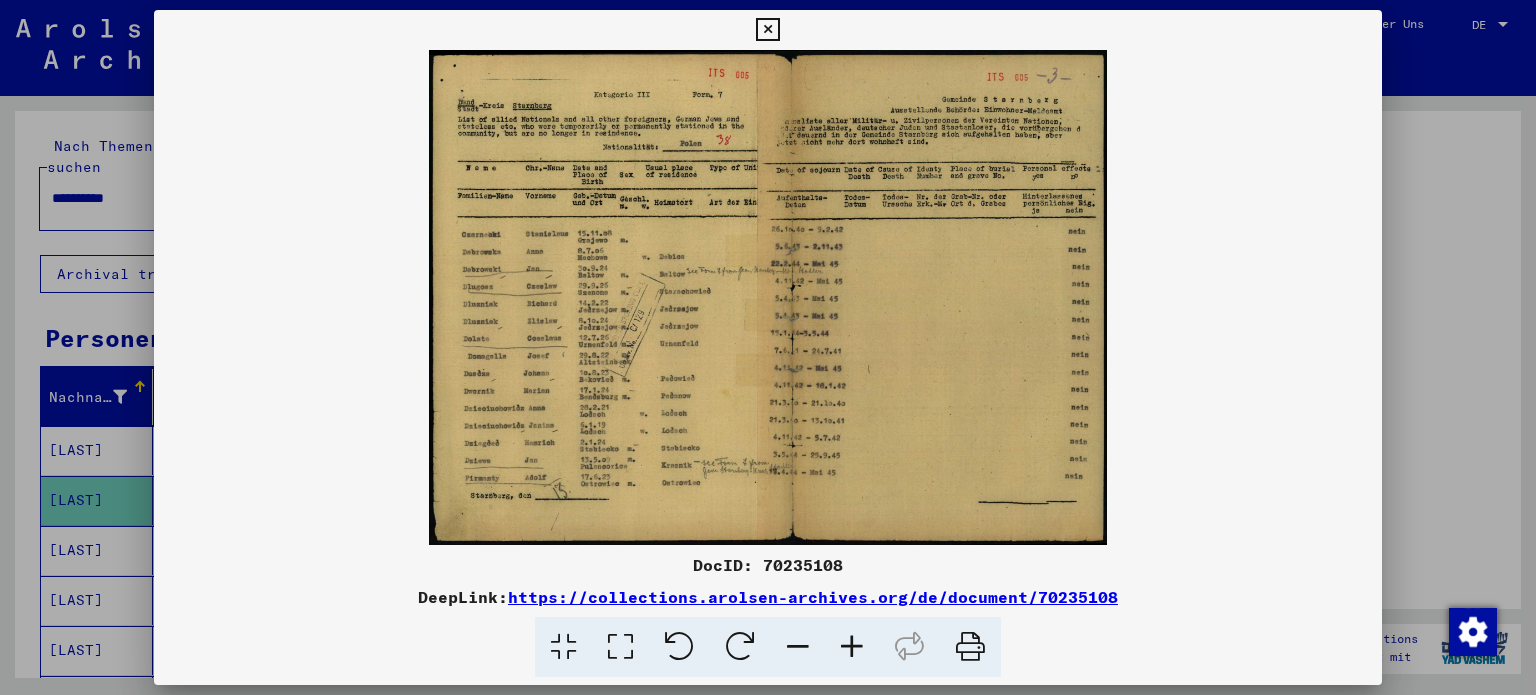 click at bounding box center (767, 30) 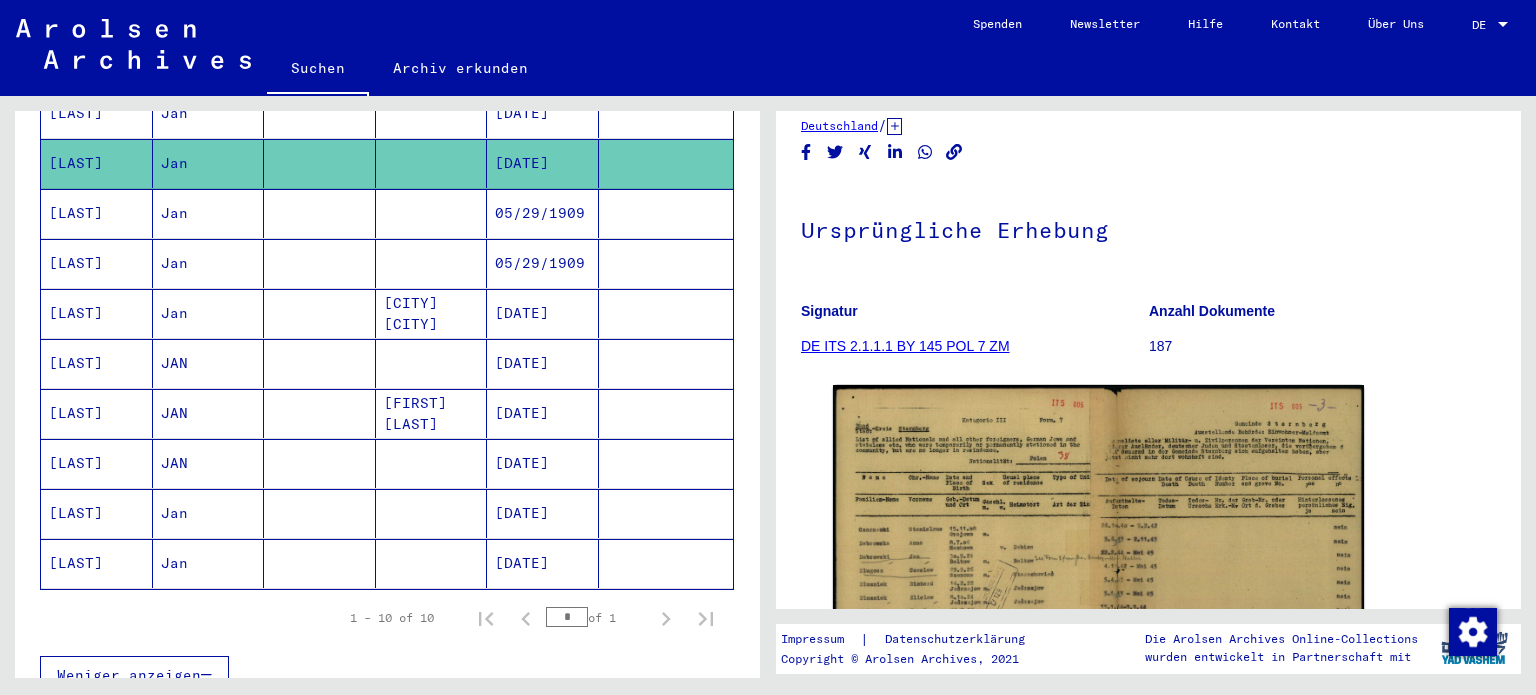scroll, scrollTop: 339, scrollLeft: 0, axis: vertical 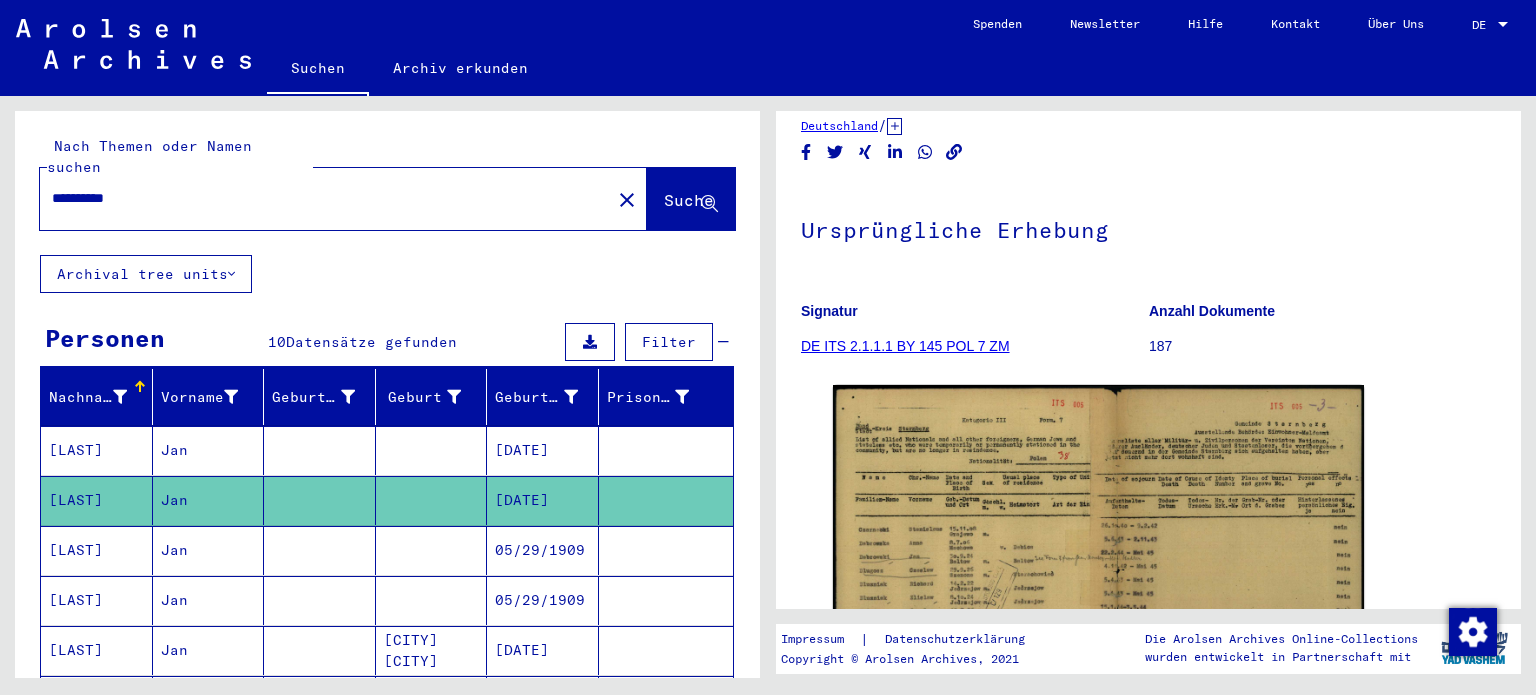drag, startPoint x: 82, startPoint y: 180, endPoint x: 29, endPoint y: 172, distance: 53.600372 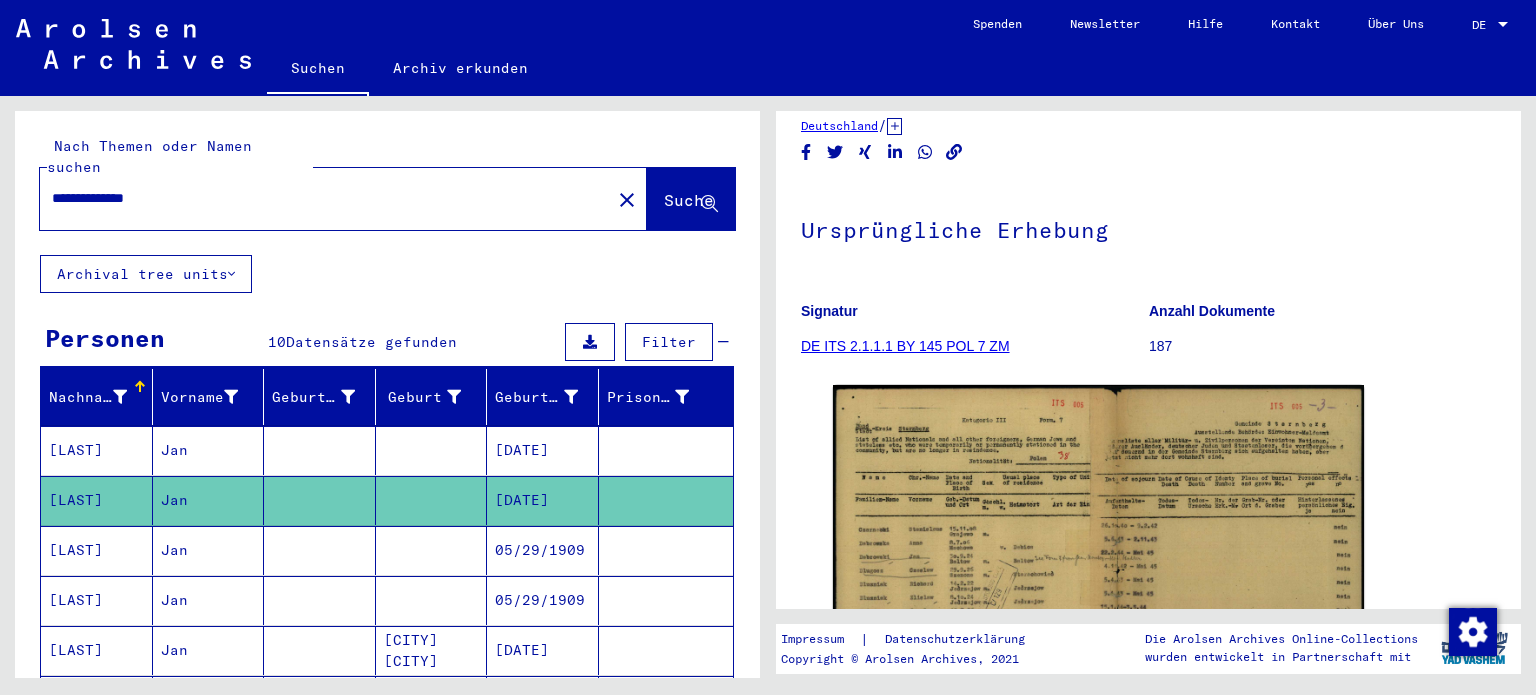 scroll, scrollTop: 0, scrollLeft: 0, axis: both 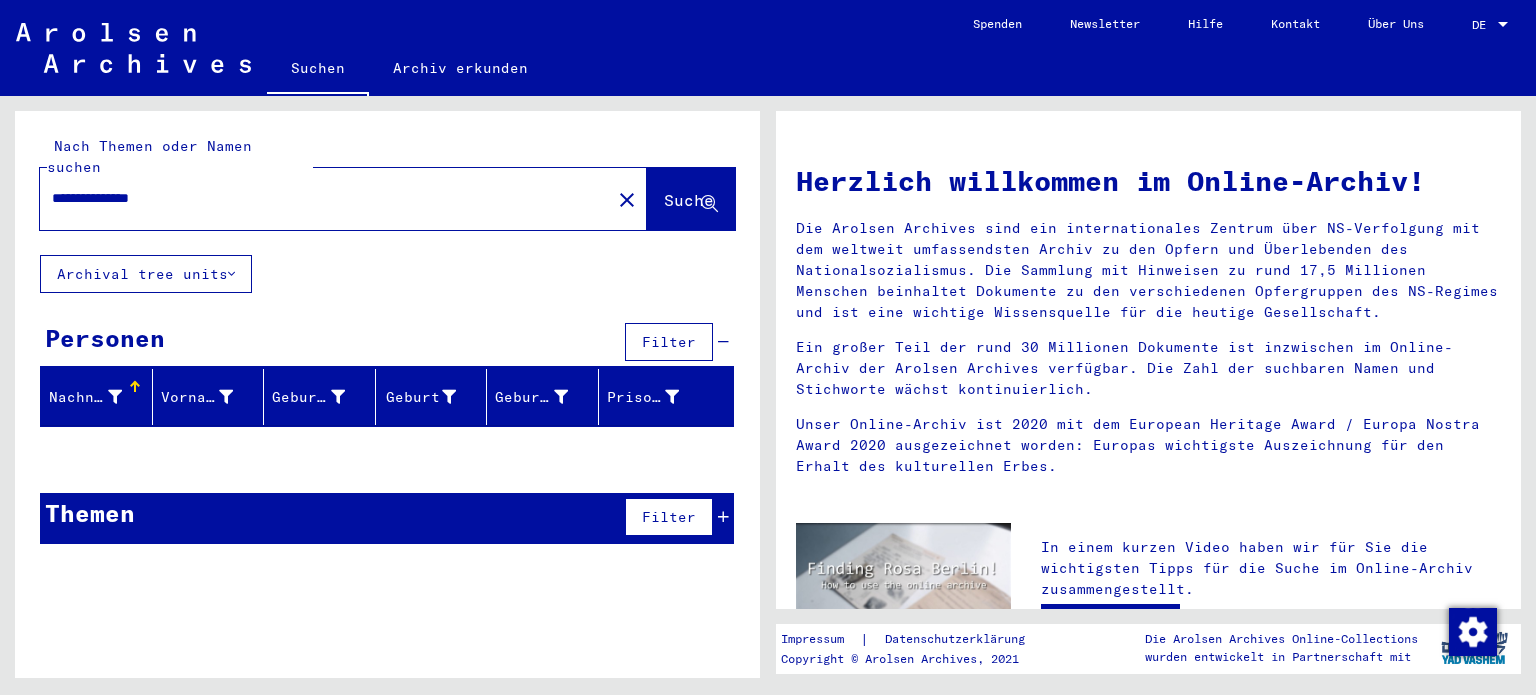drag, startPoint x: 194, startPoint y: 176, endPoint x: 25, endPoint y: 147, distance: 171.47011 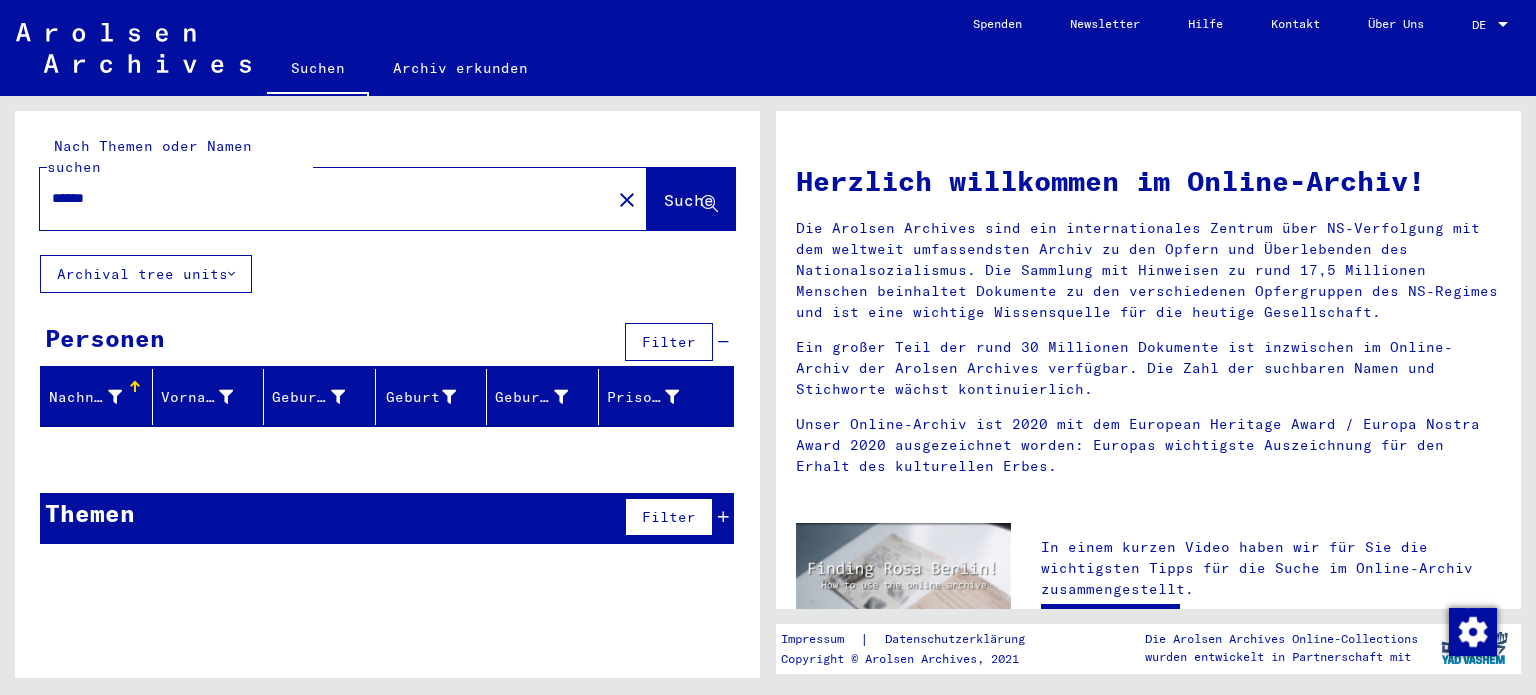 type on "******" 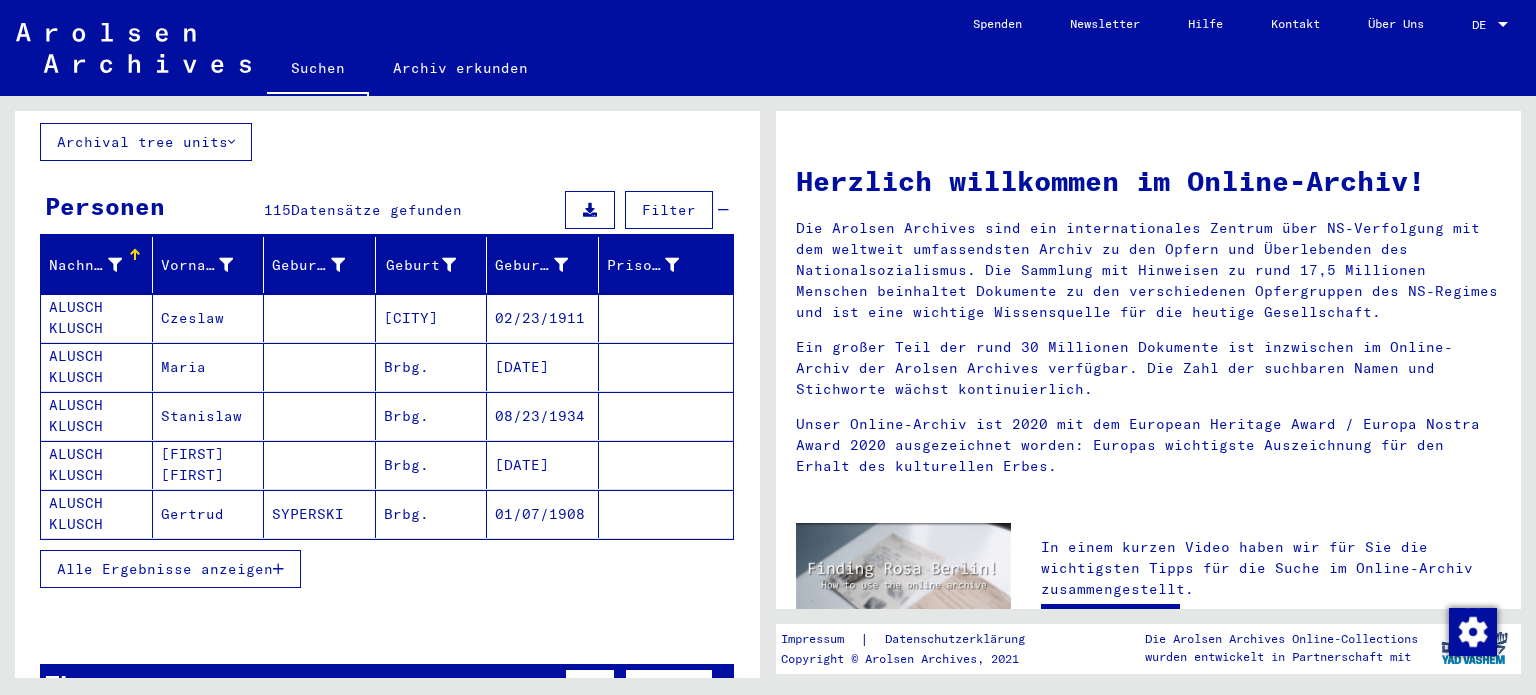 scroll, scrollTop: 135, scrollLeft: 0, axis: vertical 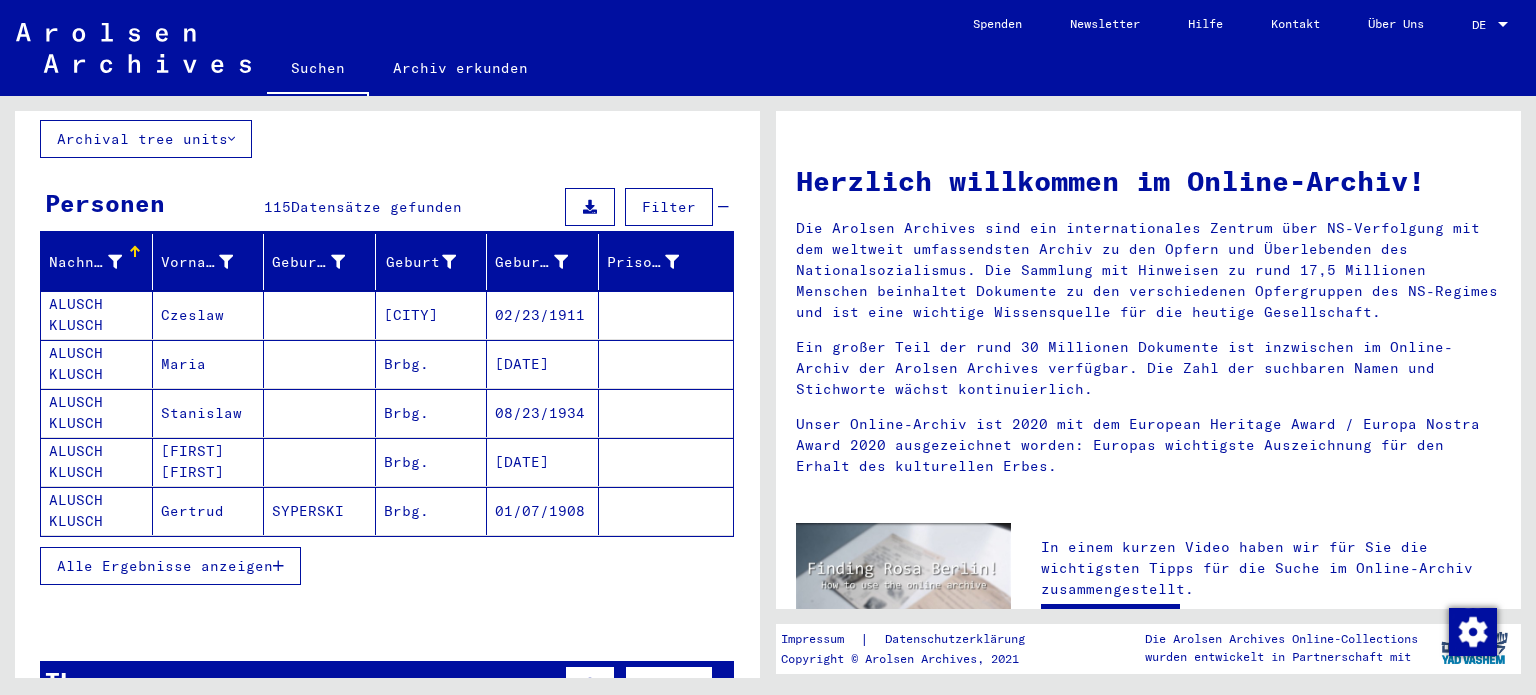 click on "Alle Ergebnisse anzeigen" at bounding box center (170, 566) 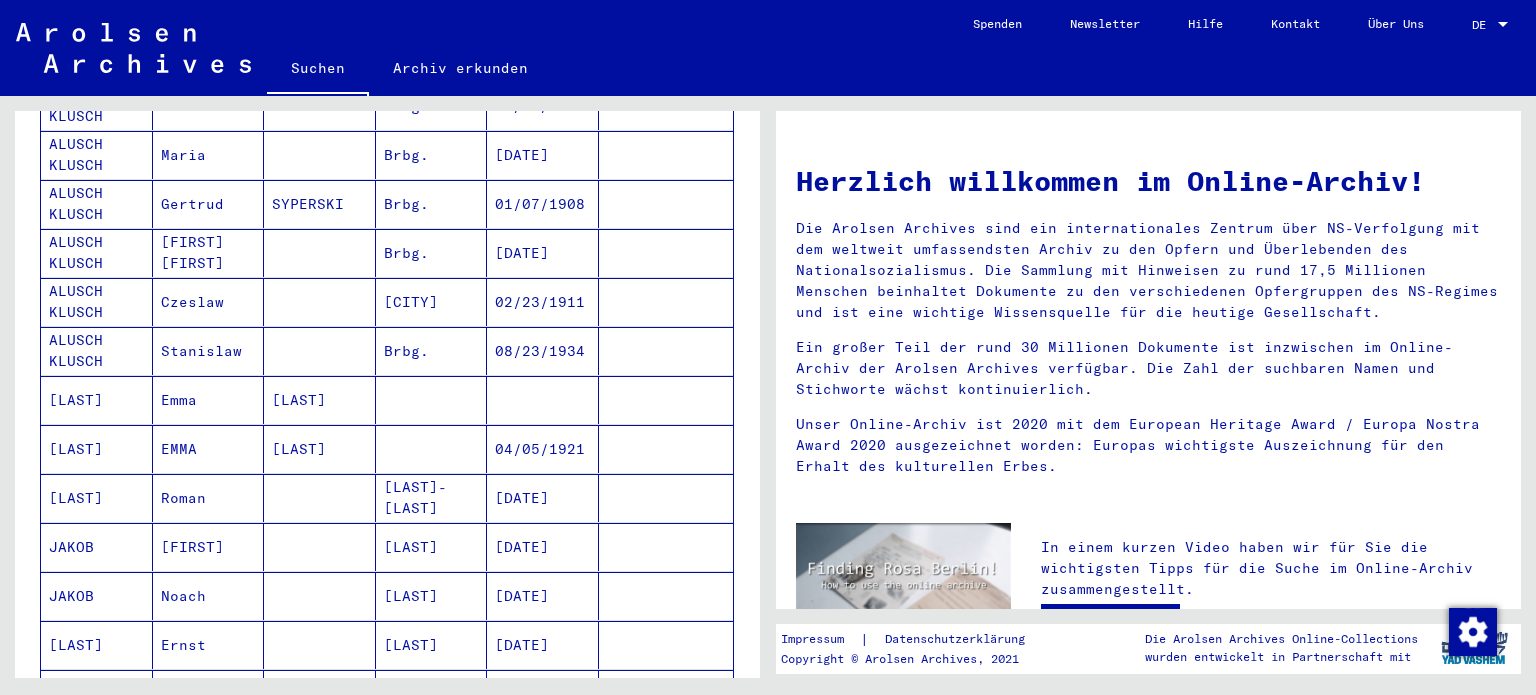 scroll, scrollTop: 640, scrollLeft: 0, axis: vertical 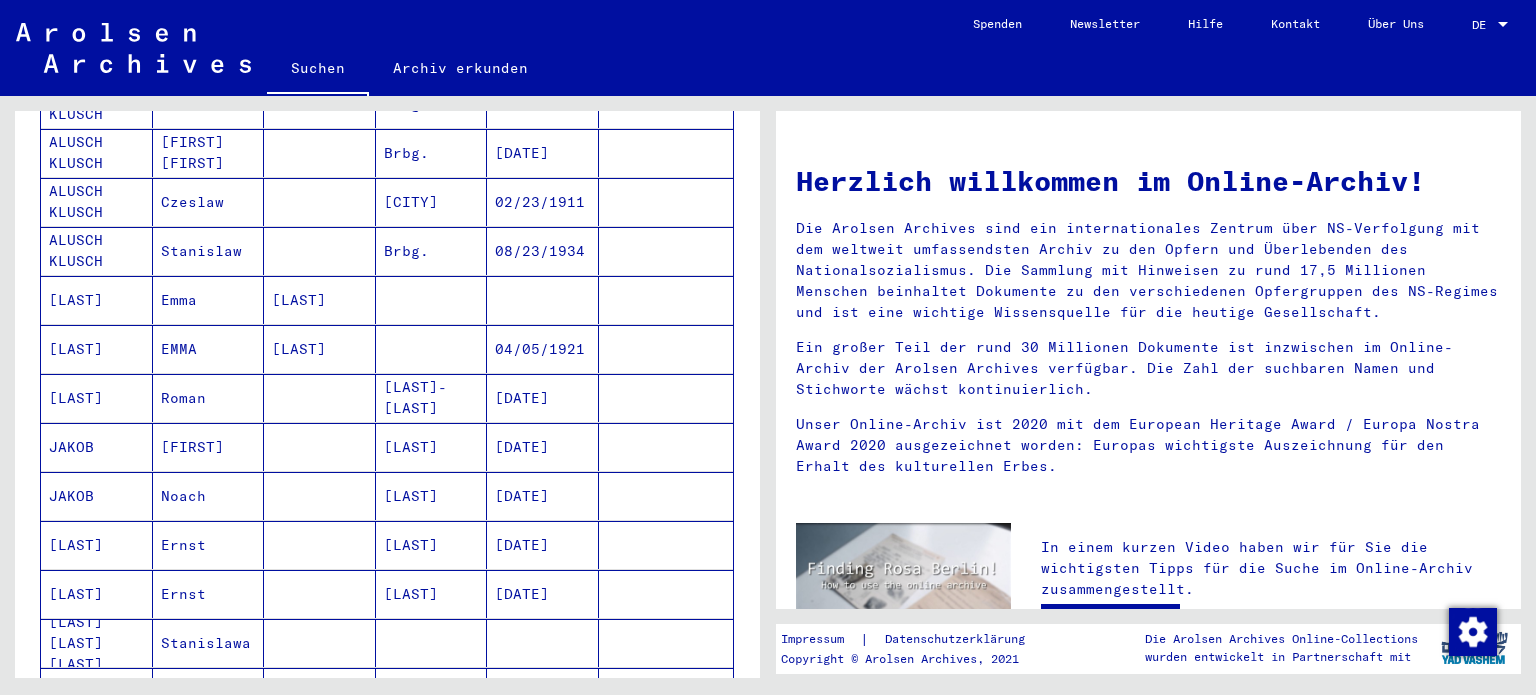 click on "04/05/1921" at bounding box center (543, 398) 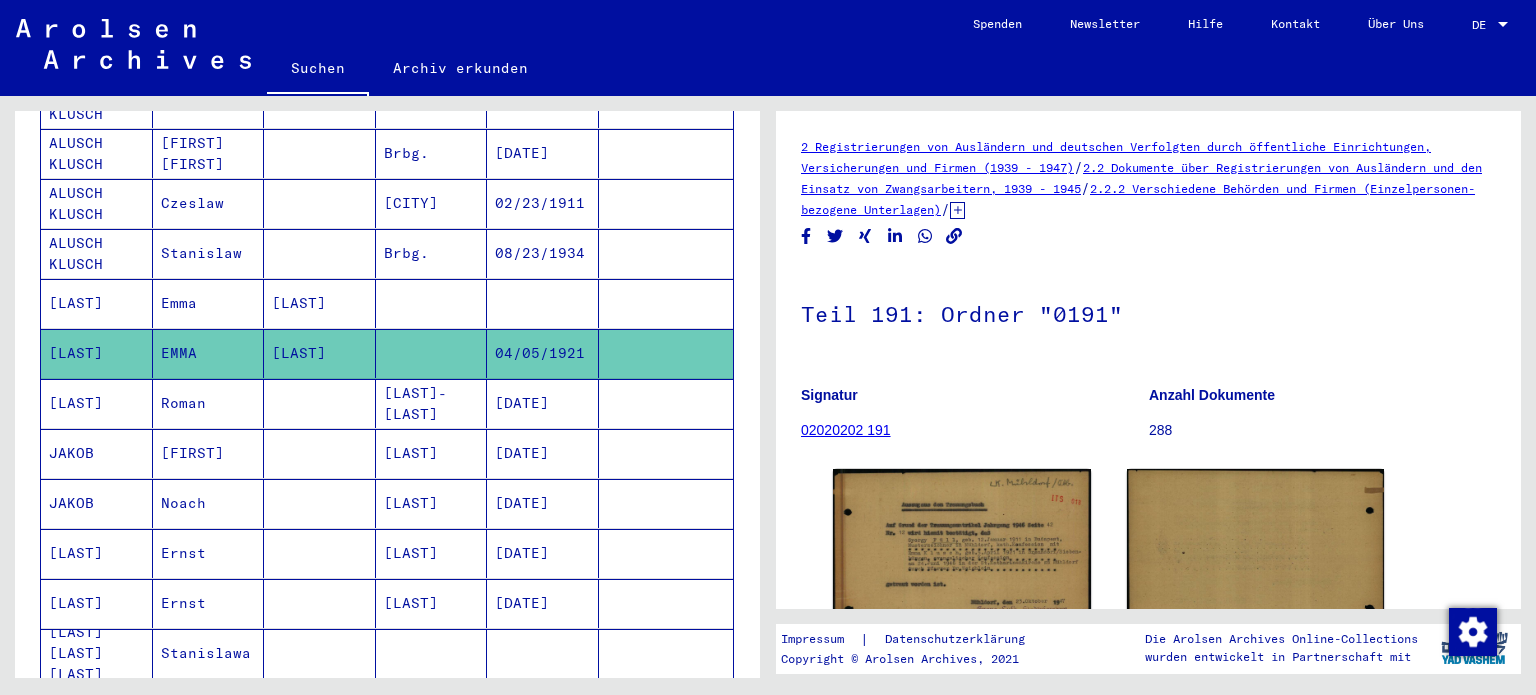 scroll, scrollTop: 0, scrollLeft: 0, axis: both 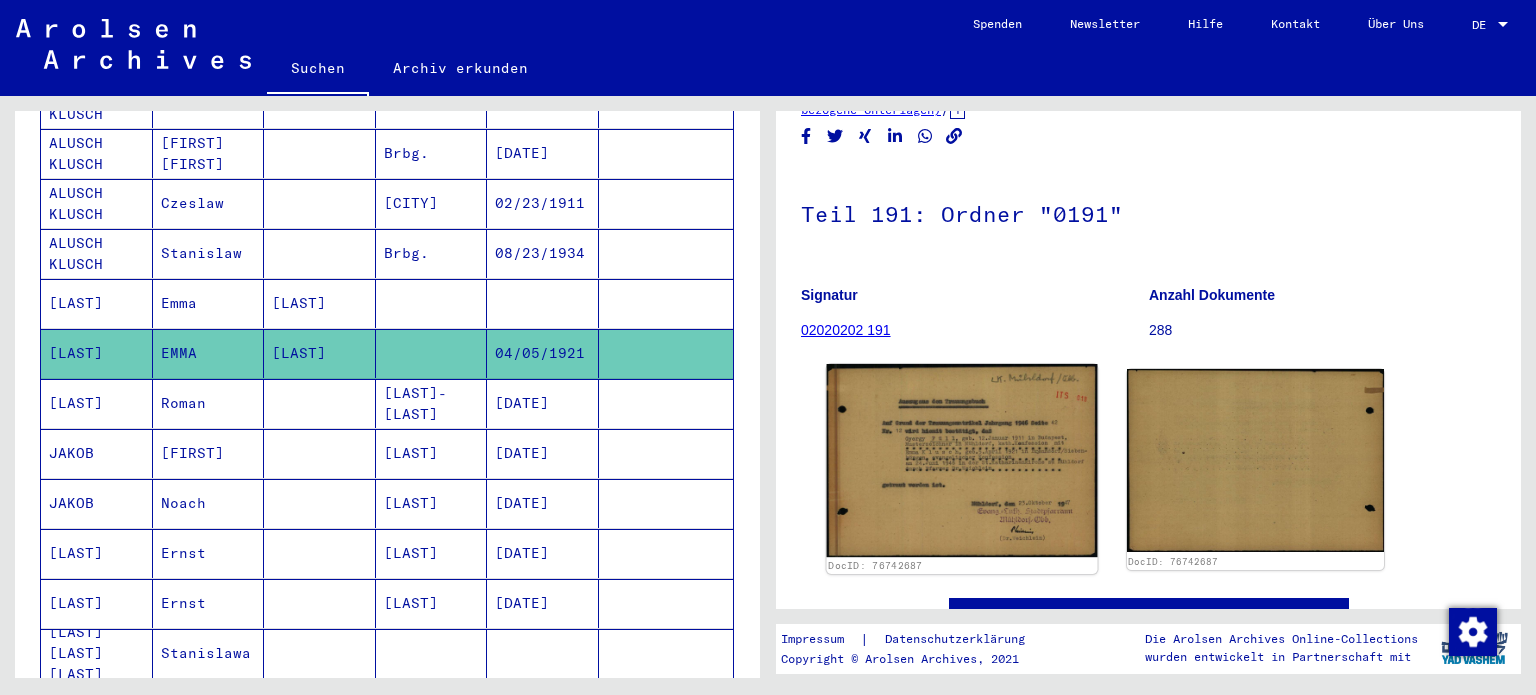 click 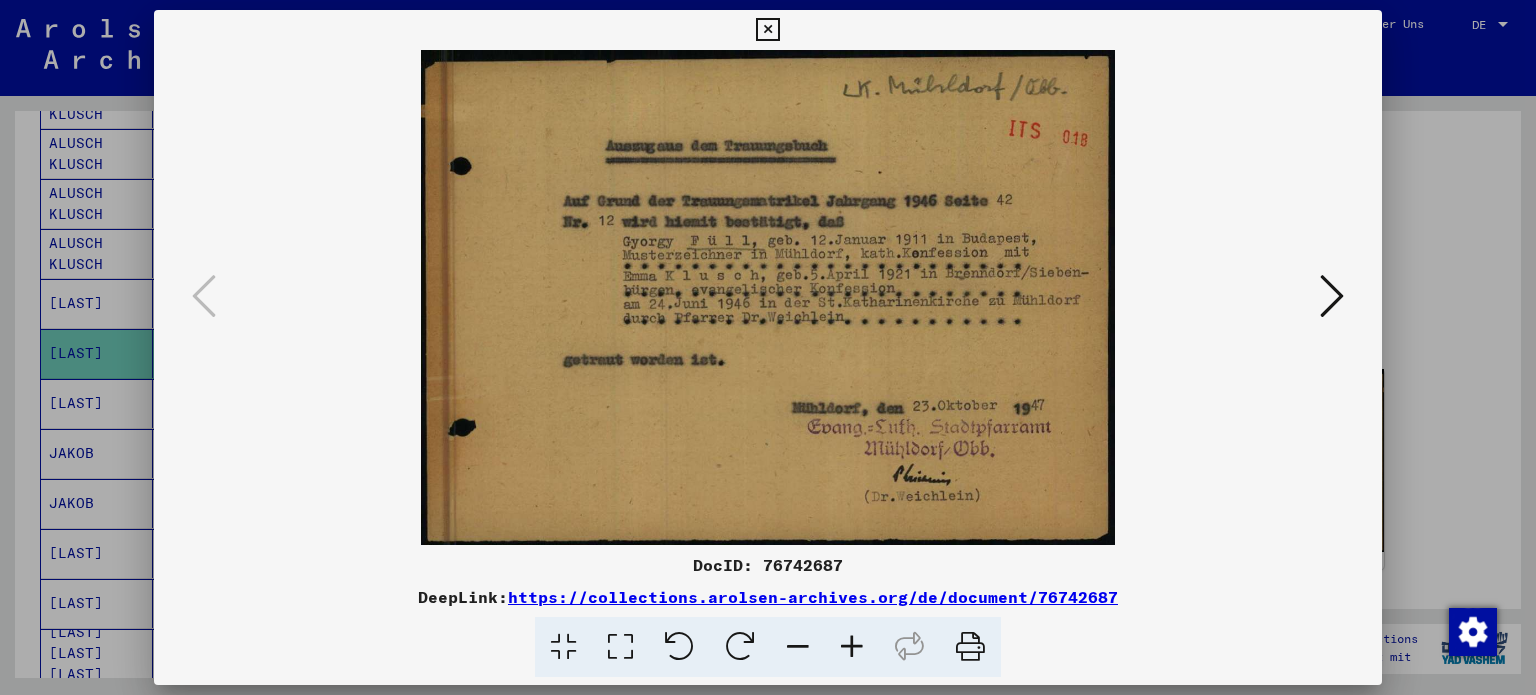 click at bounding box center [767, 30] 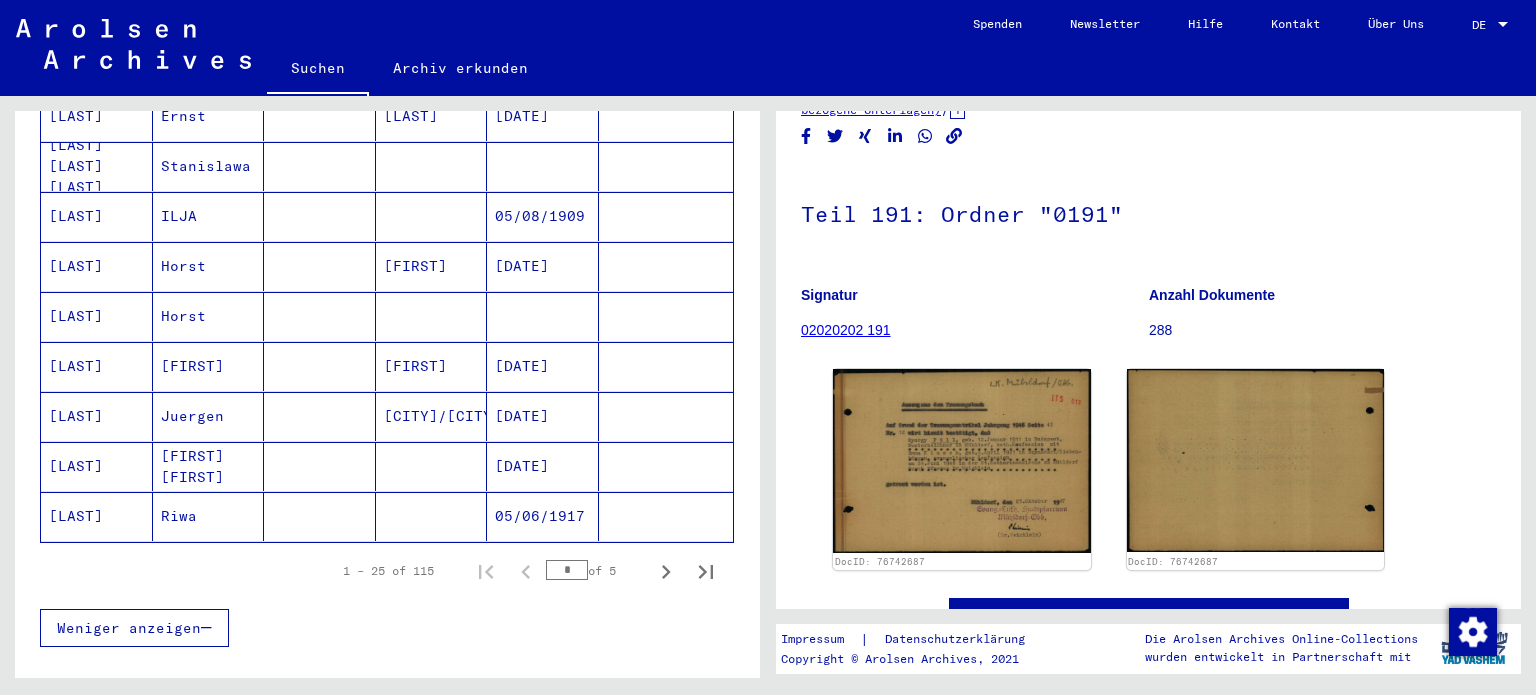 scroll, scrollTop: 1124, scrollLeft: 0, axis: vertical 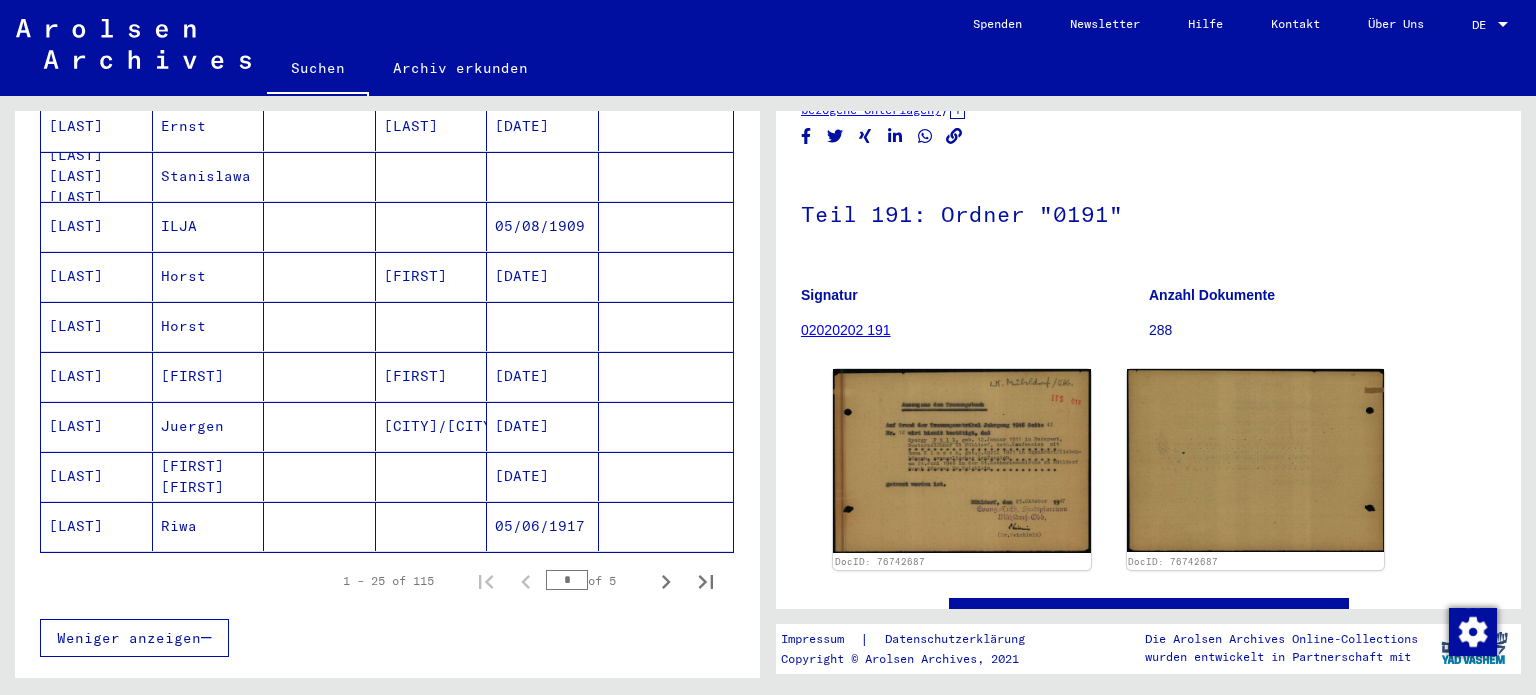 click on "[DATE]" at bounding box center (543, 526) 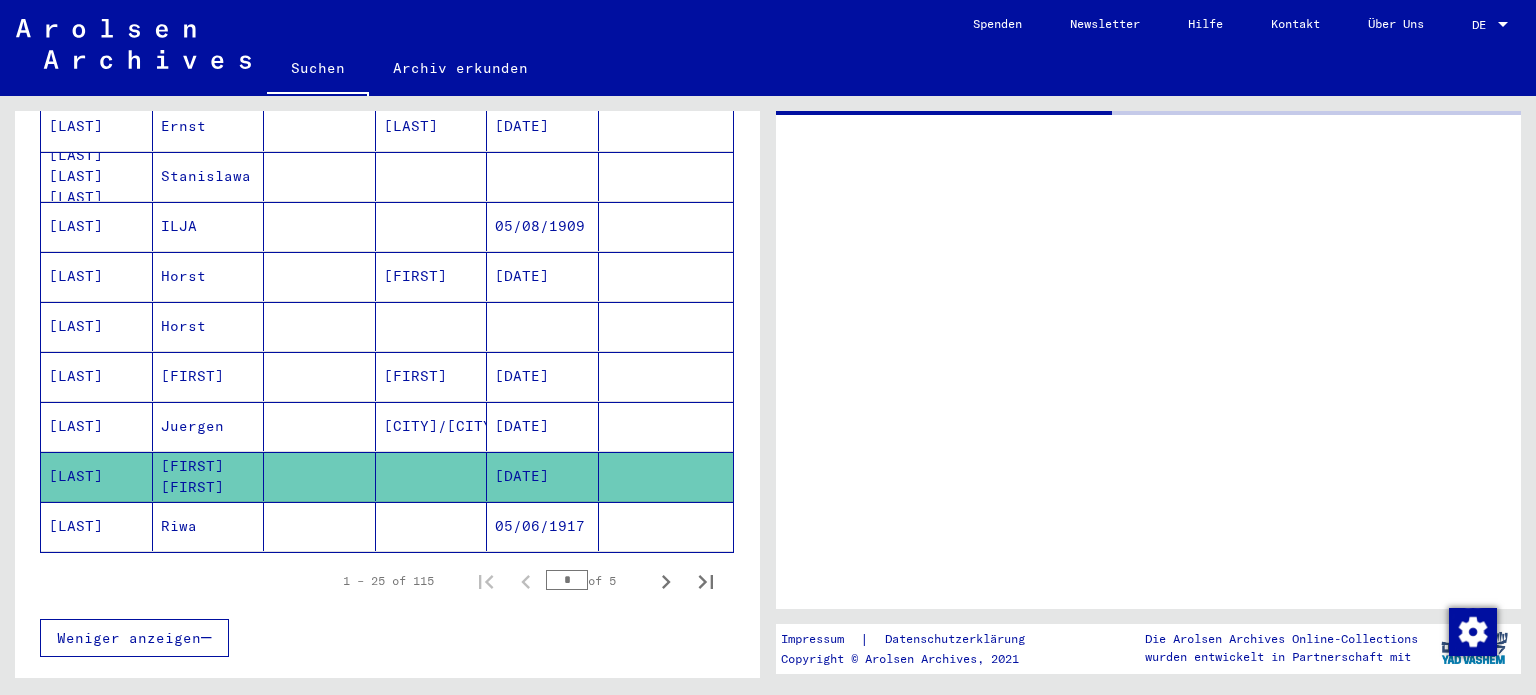 scroll, scrollTop: 0, scrollLeft: 0, axis: both 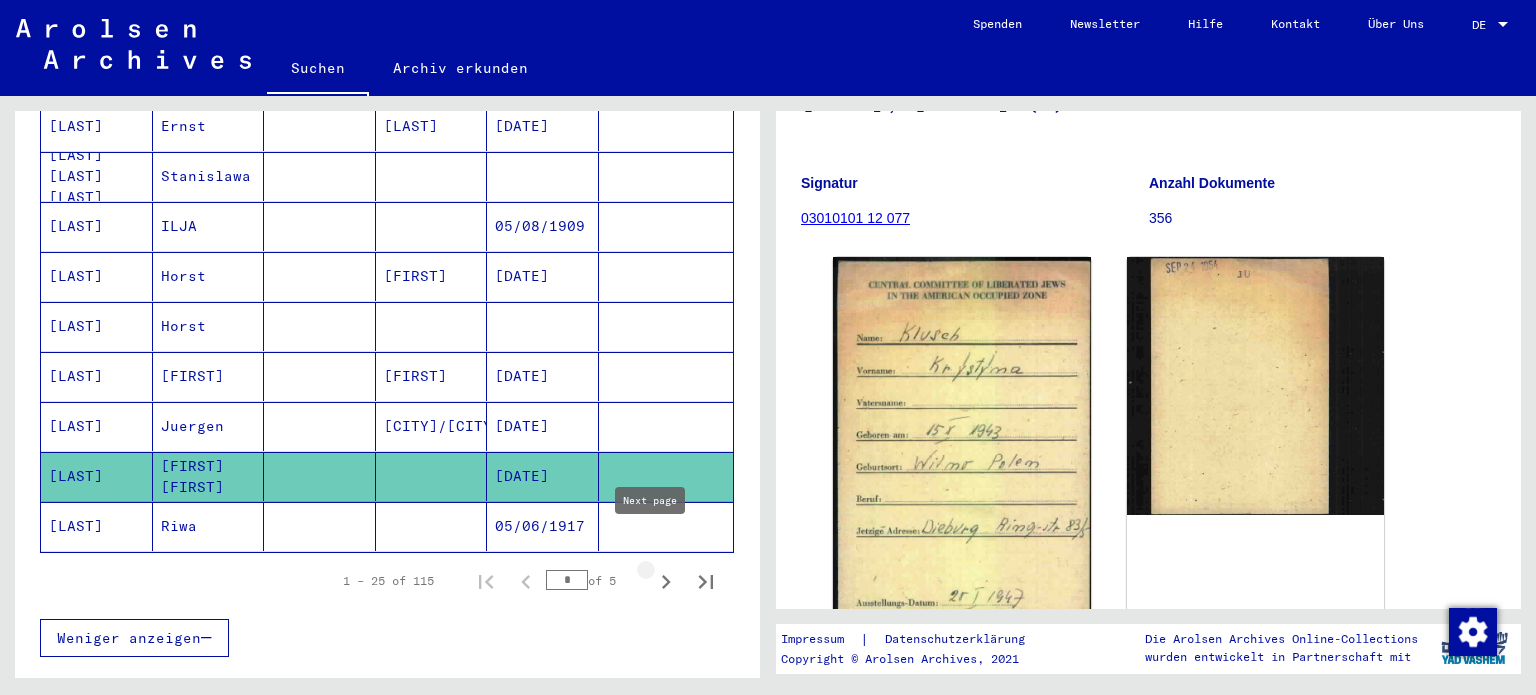 drag, startPoint x: 655, startPoint y: 547, endPoint x: 672, endPoint y: 527, distance: 26.24881 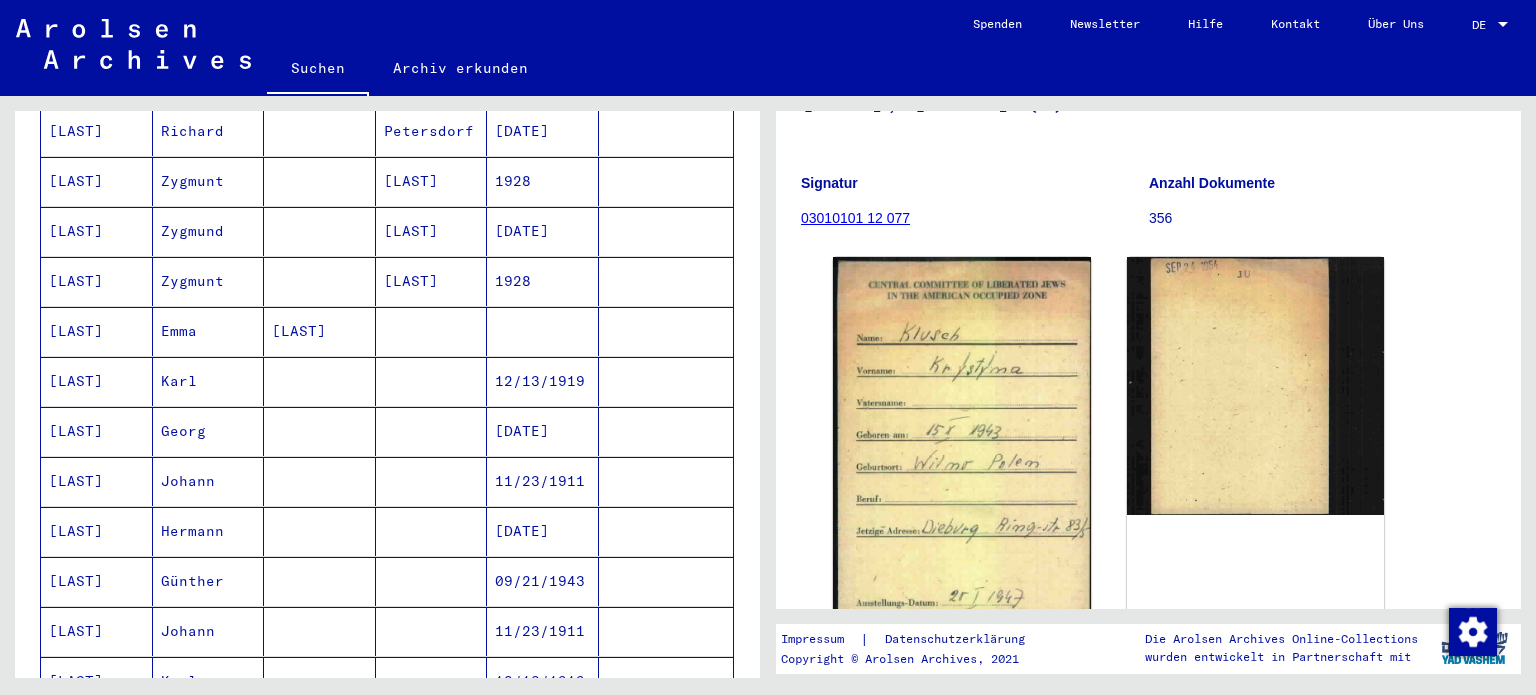 scroll, scrollTop: 662, scrollLeft: 0, axis: vertical 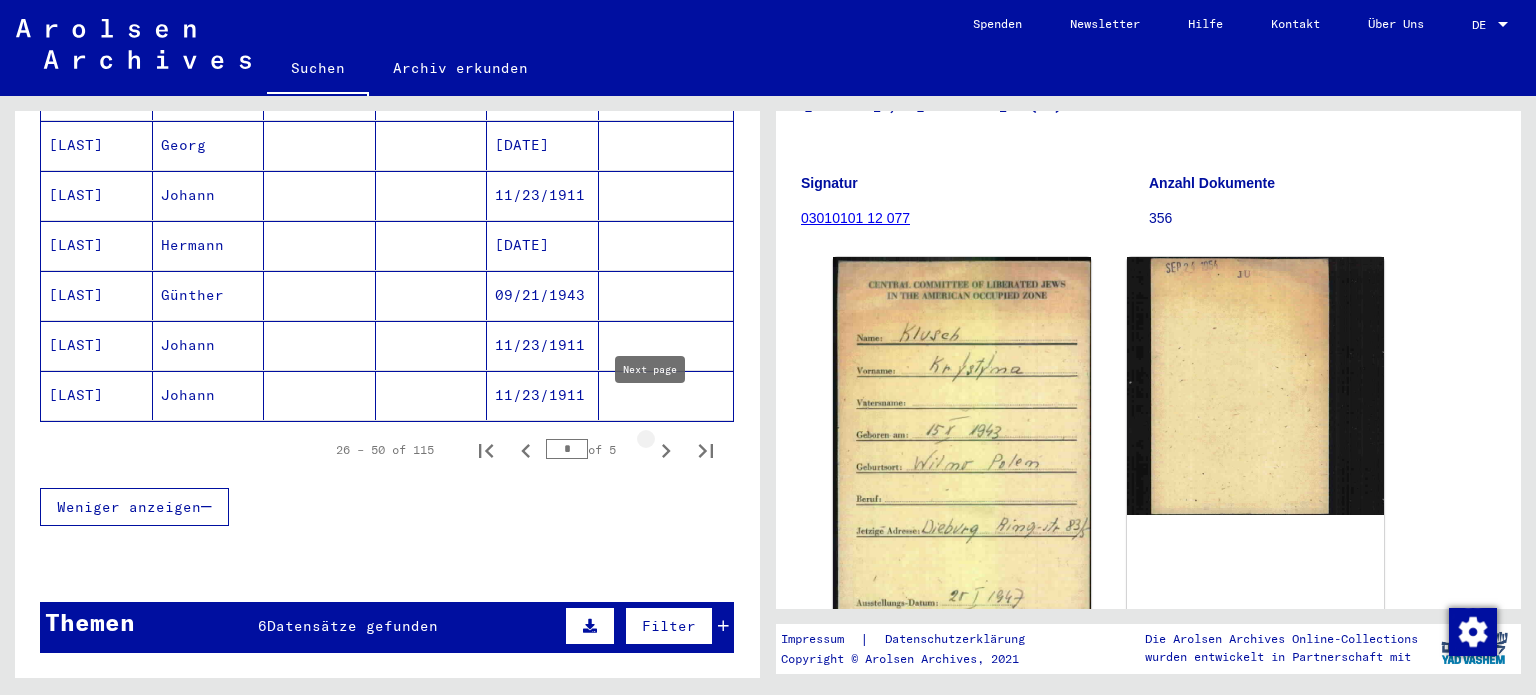 click 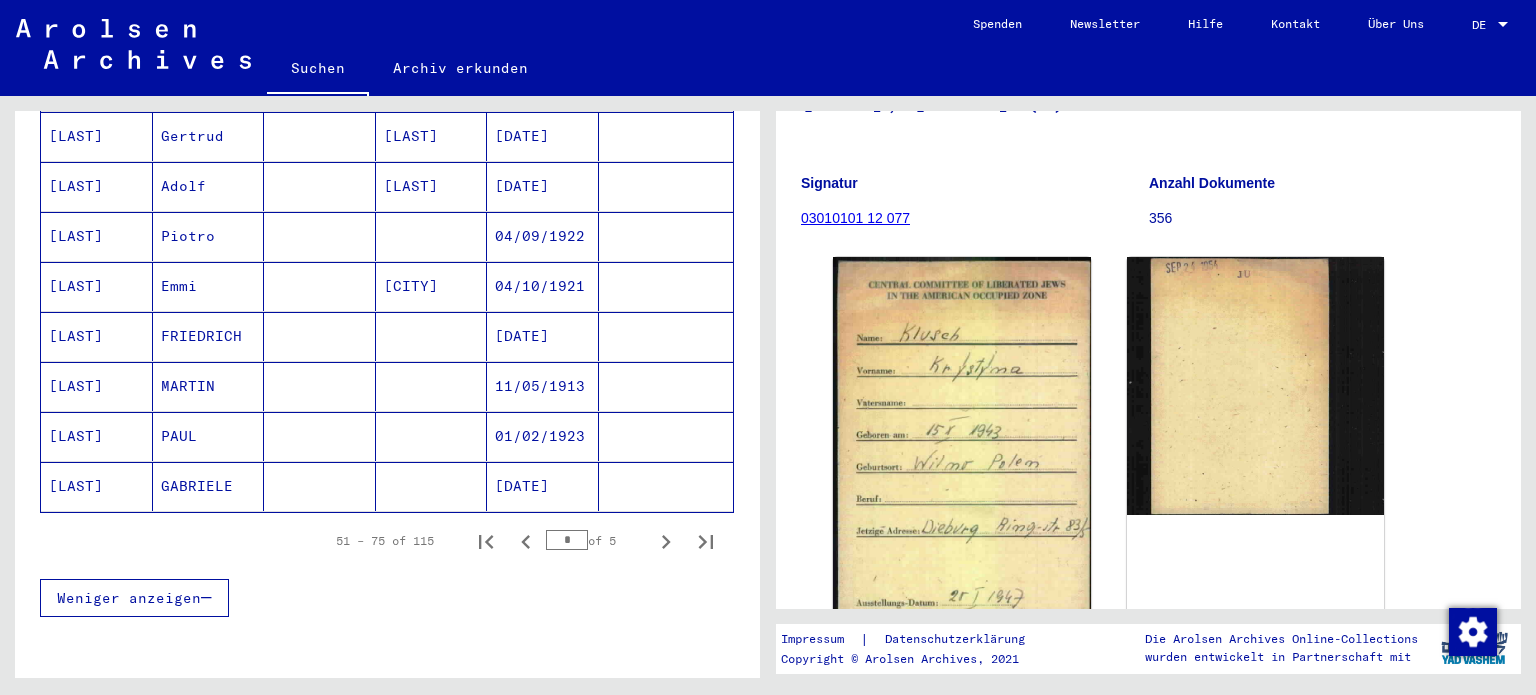 scroll, scrollTop: 1160, scrollLeft: 0, axis: vertical 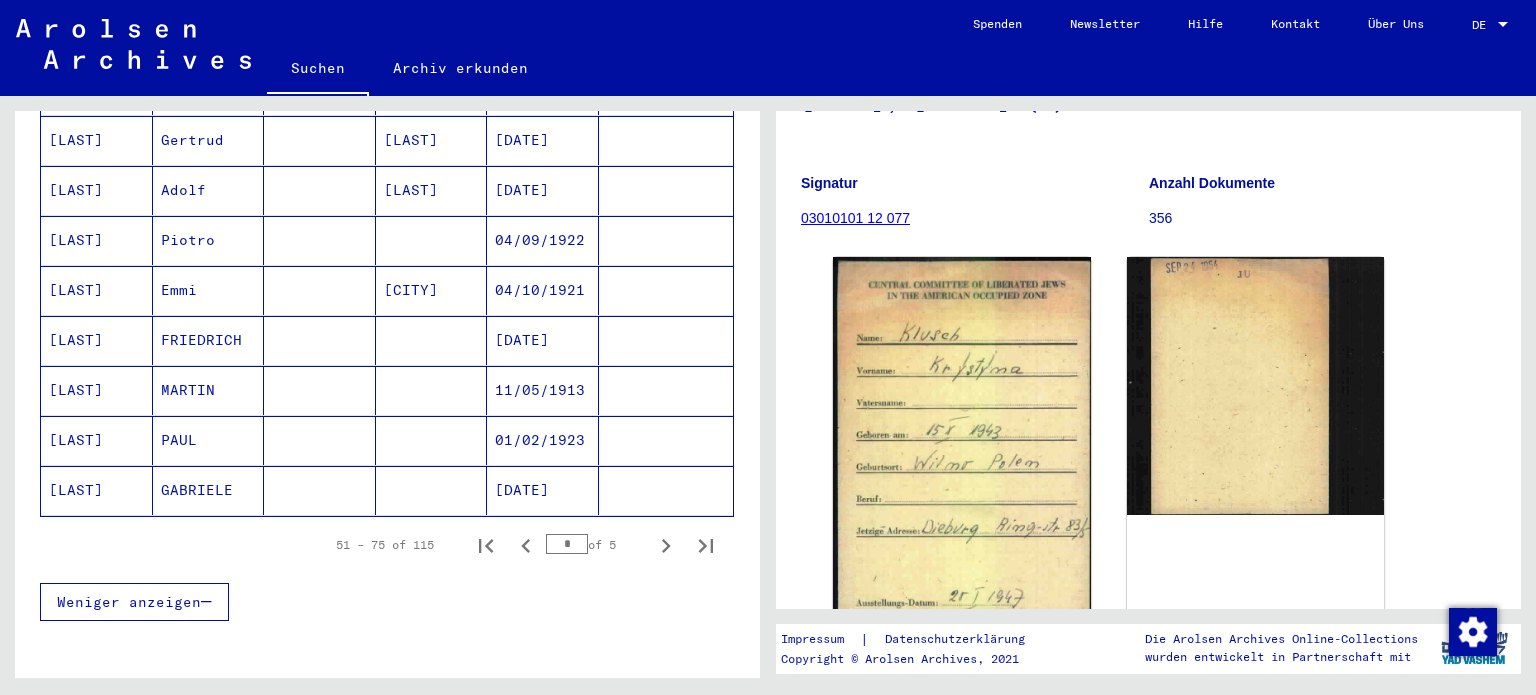 click on "[DATE]" 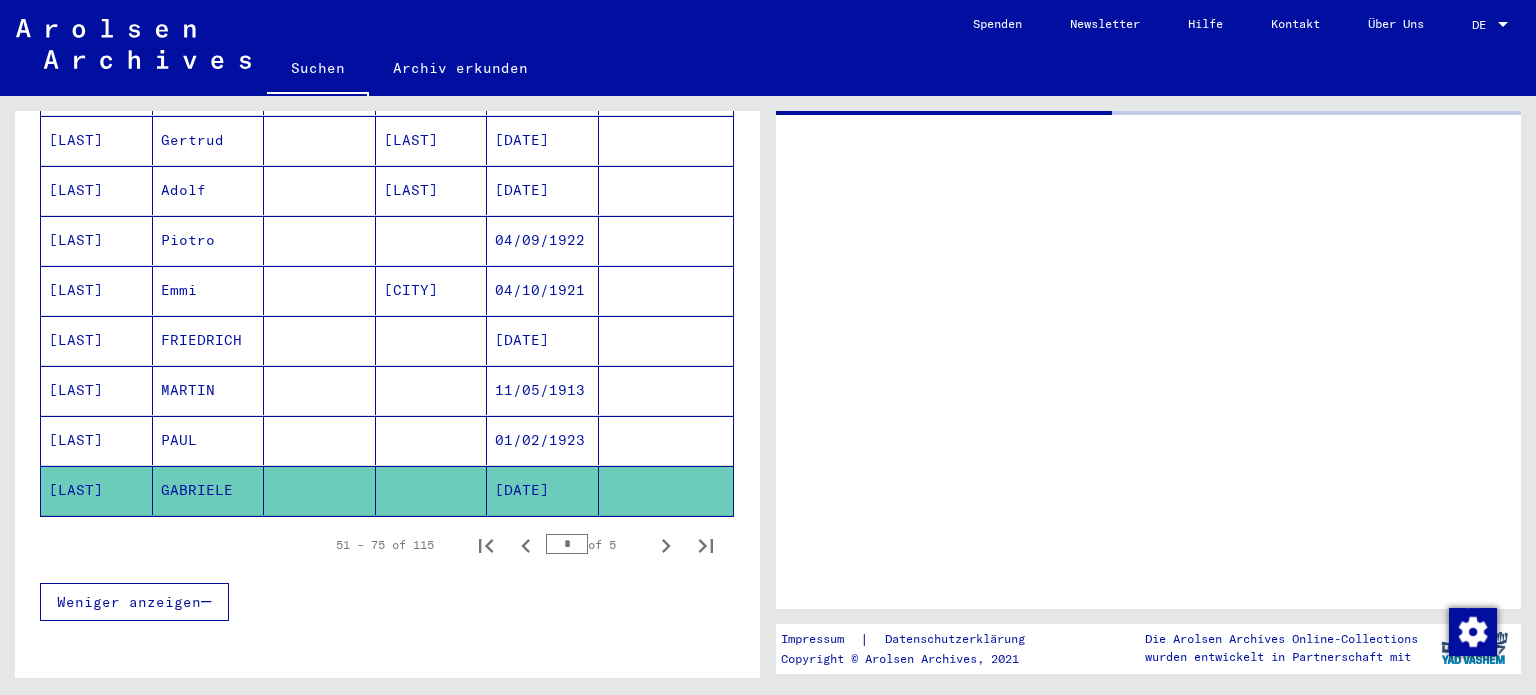 scroll, scrollTop: 0, scrollLeft: 0, axis: both 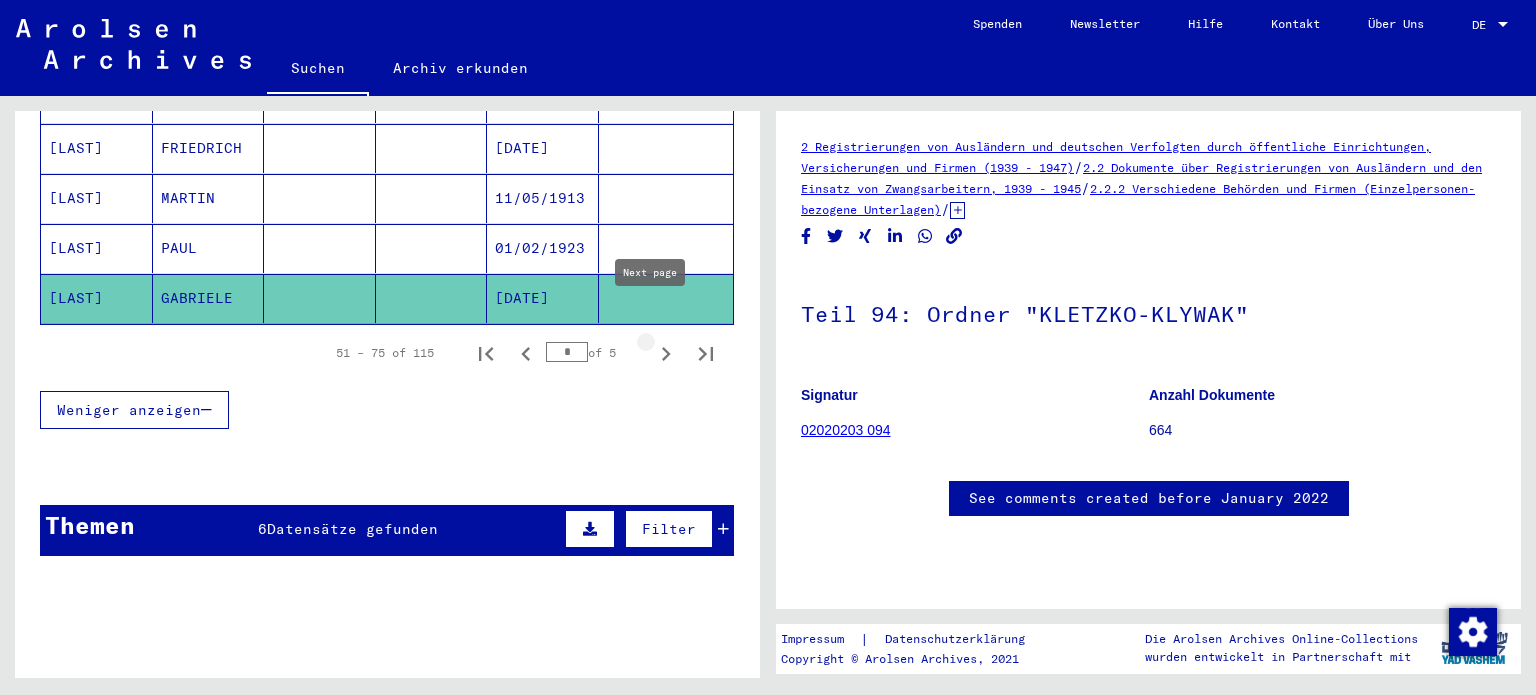 click 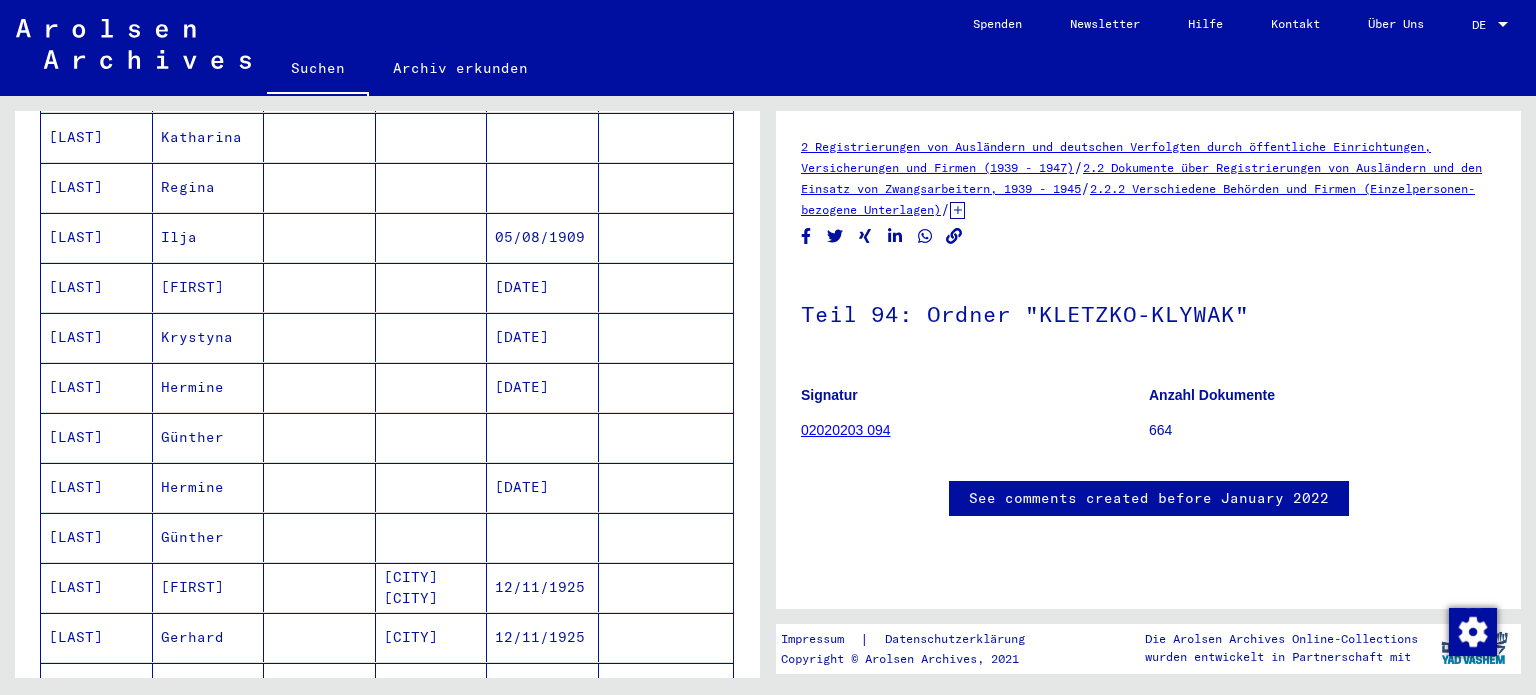 scroll, scrollTop: 710, scrollLeft: 0, axis: vertical 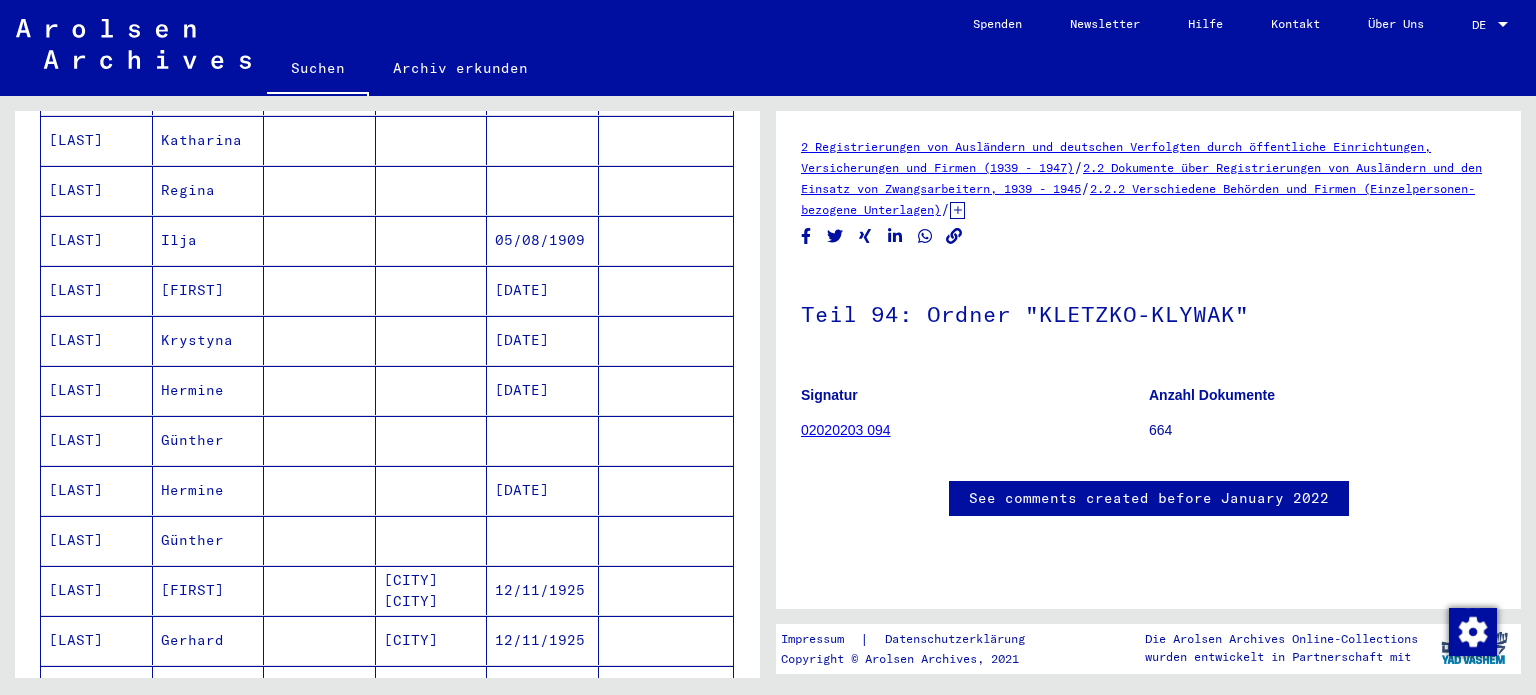 click on "[DATE]" at bounding box center (543, 390) 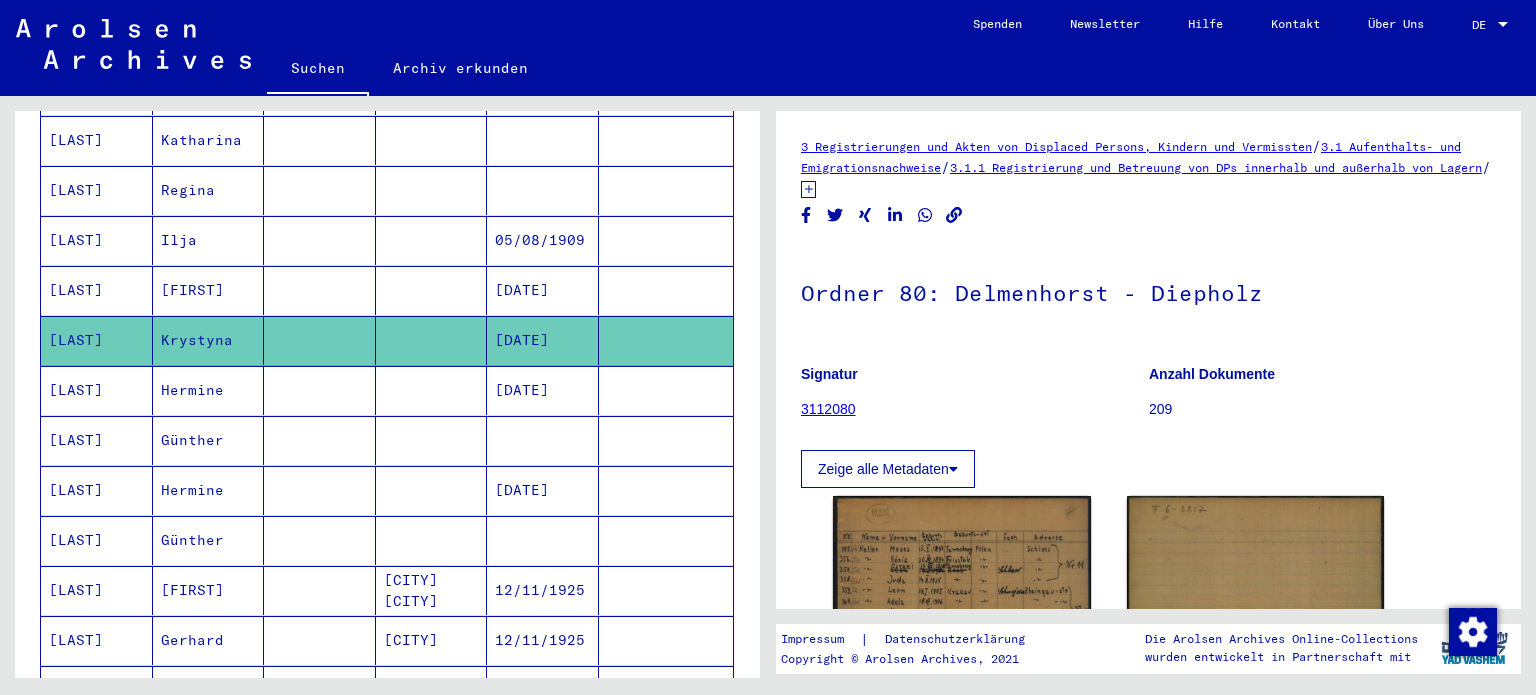 scroll, scrollTop: 0, scrollLeft: 0, axis: both 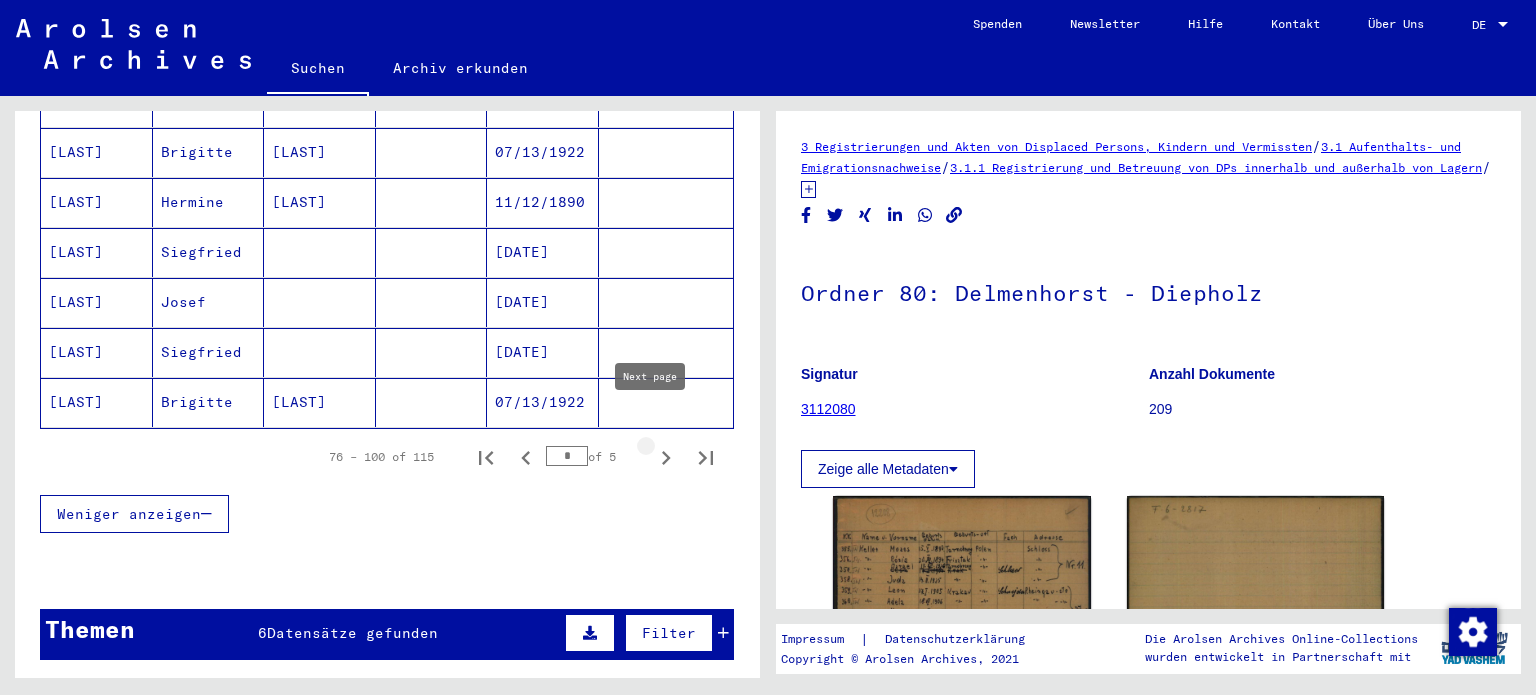 click 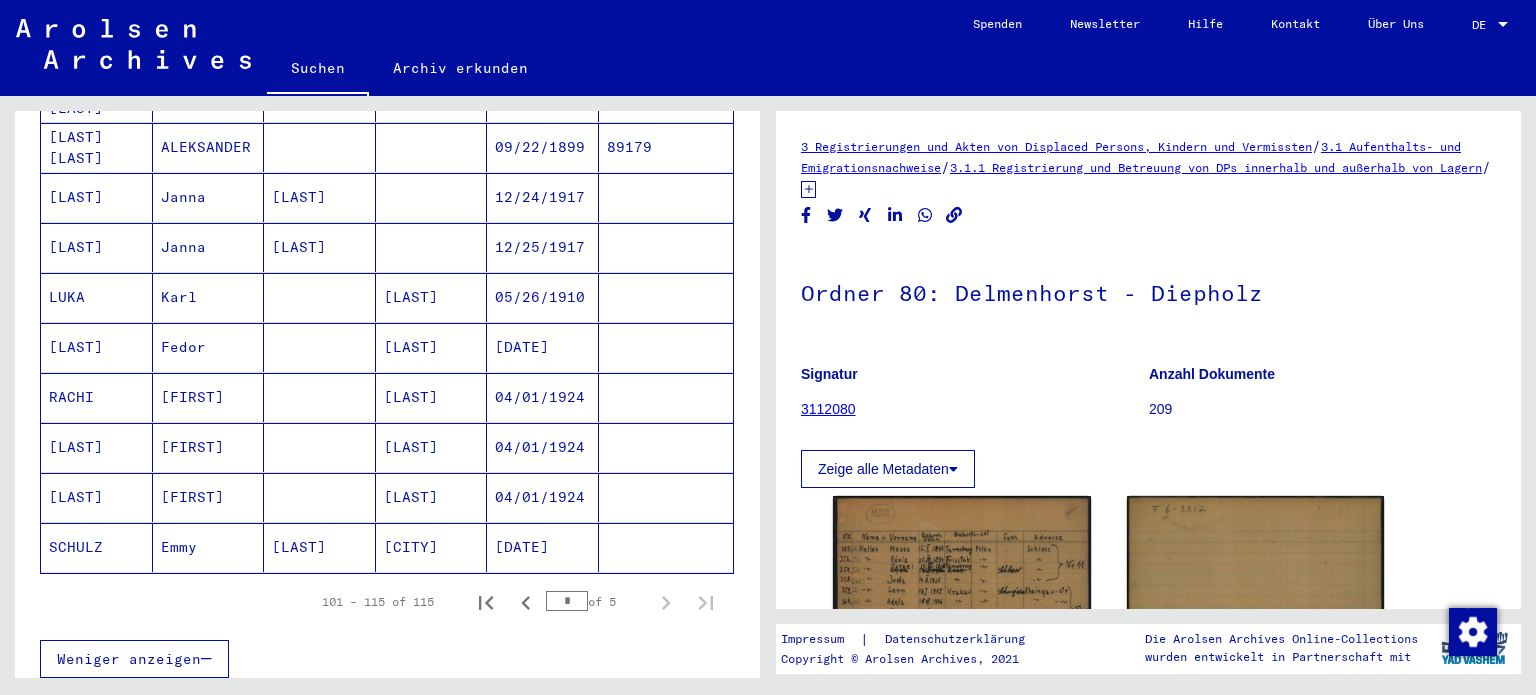 scroll, scrollTop: 589, scrollLeft: 0, axis: vertical 